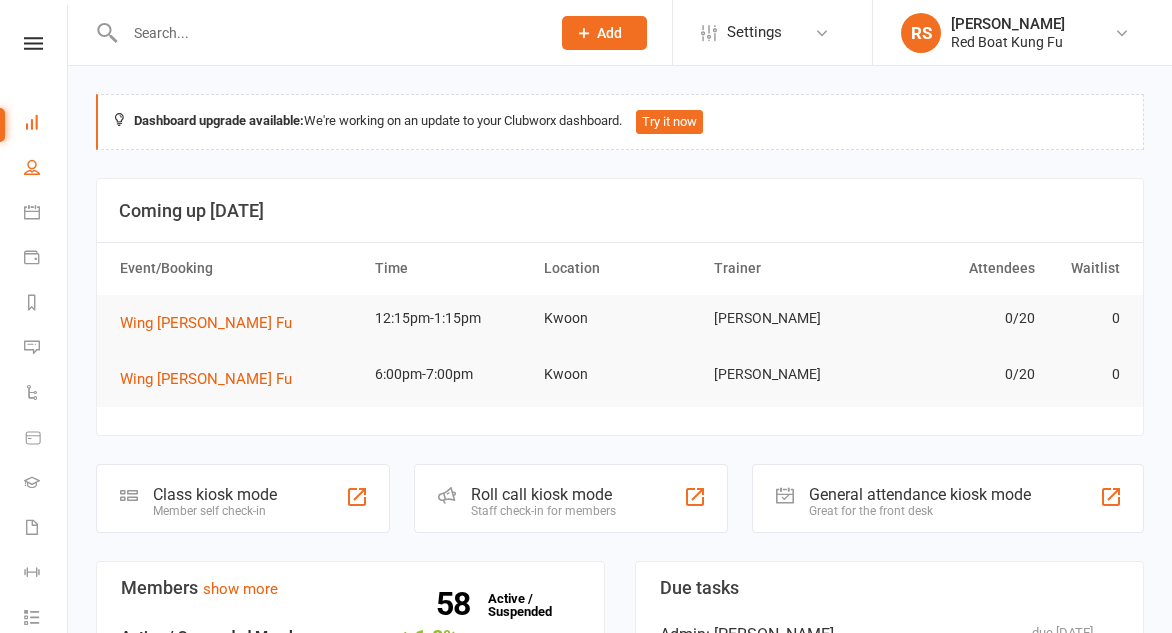scroll, scrollTop: 0, scrollLeft: 0, axis: both 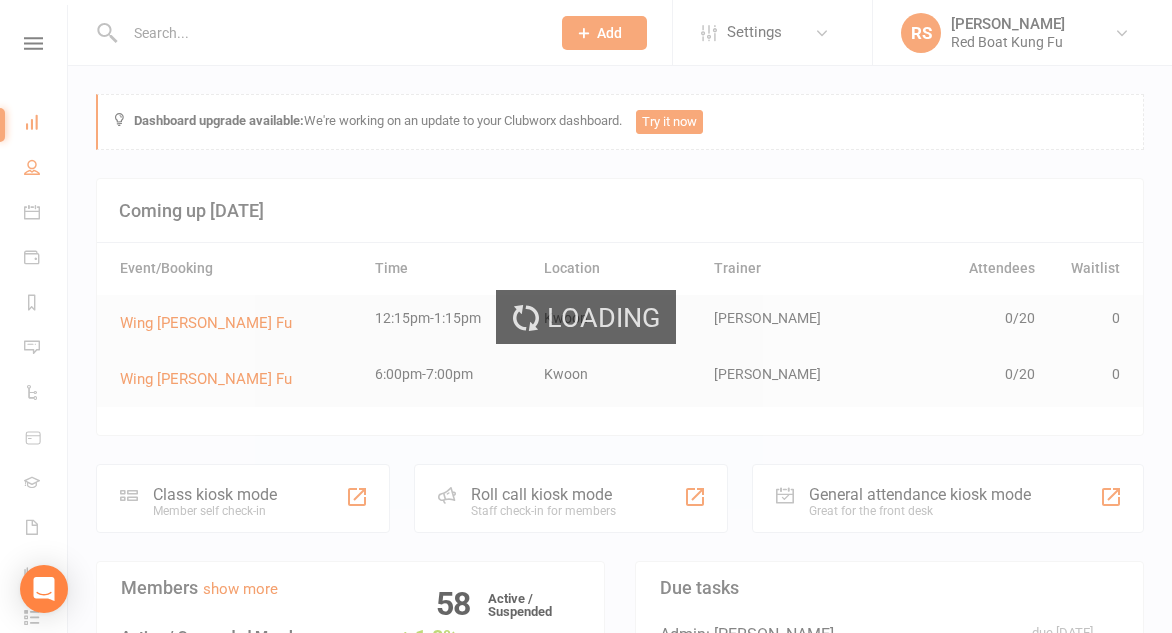 select on "100" 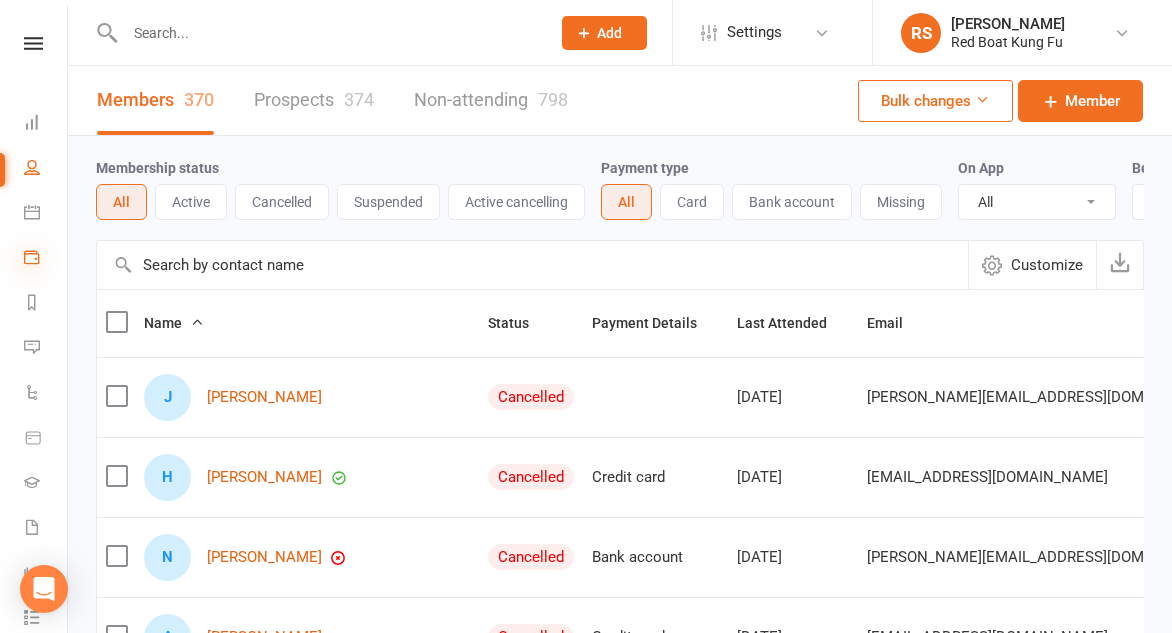 click at bounding box center [32, 257] 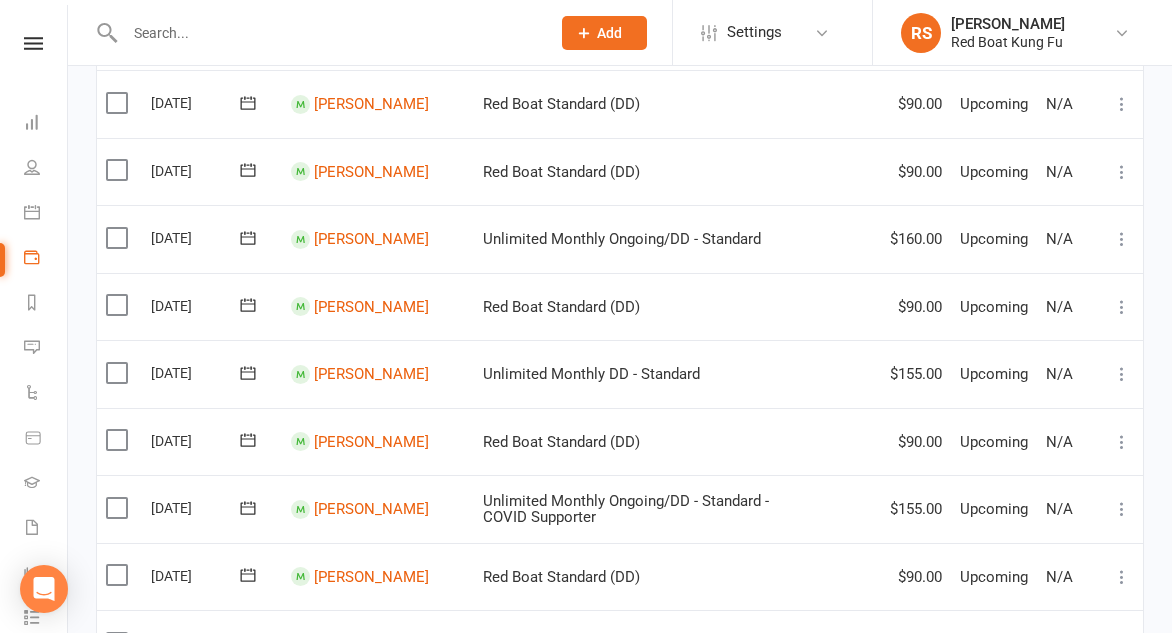 scroll, scrollTop: 1728, scrollLeft: 0, axis: vertical 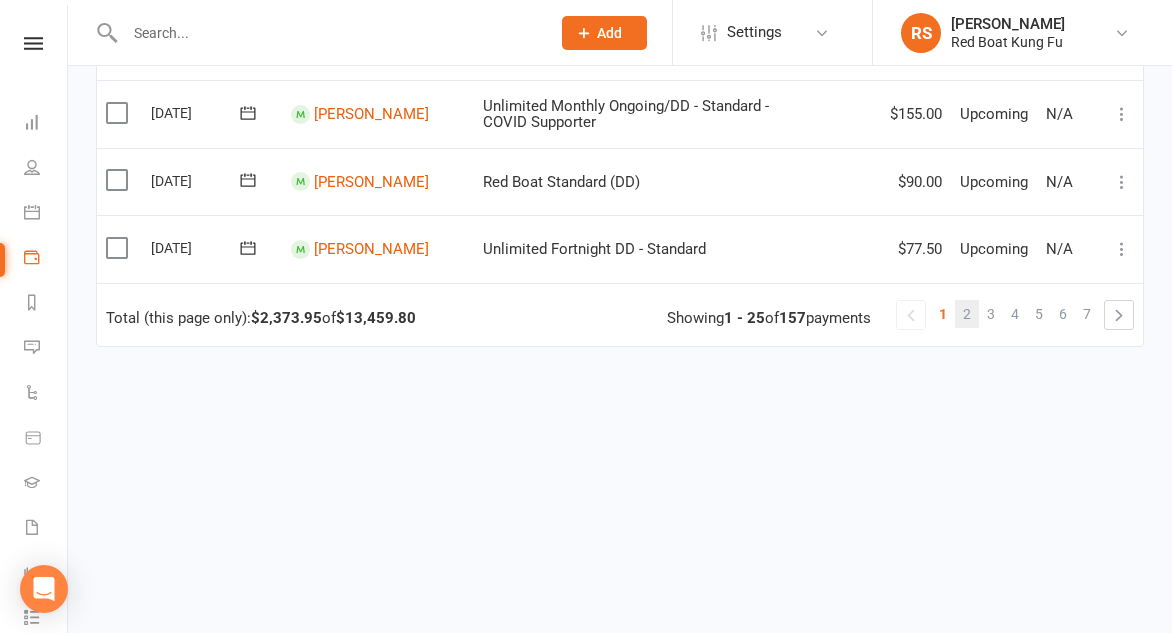 click on "2" at bounding box center [967, 314] 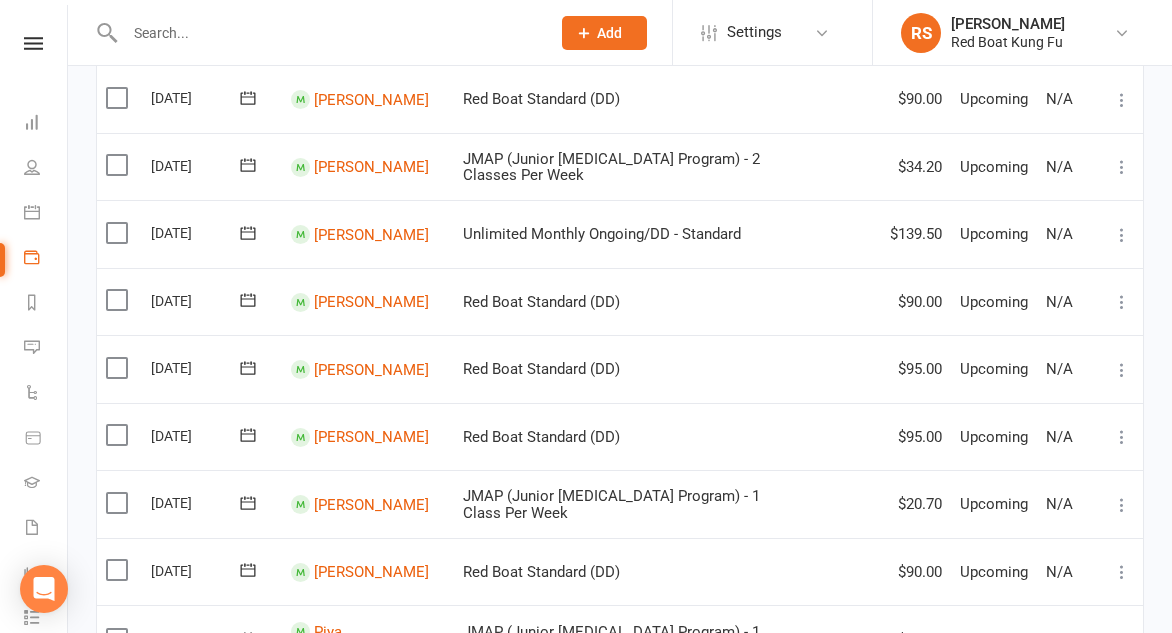 scroll, scrollTop: 0, scrollLeft: 0, axis: both 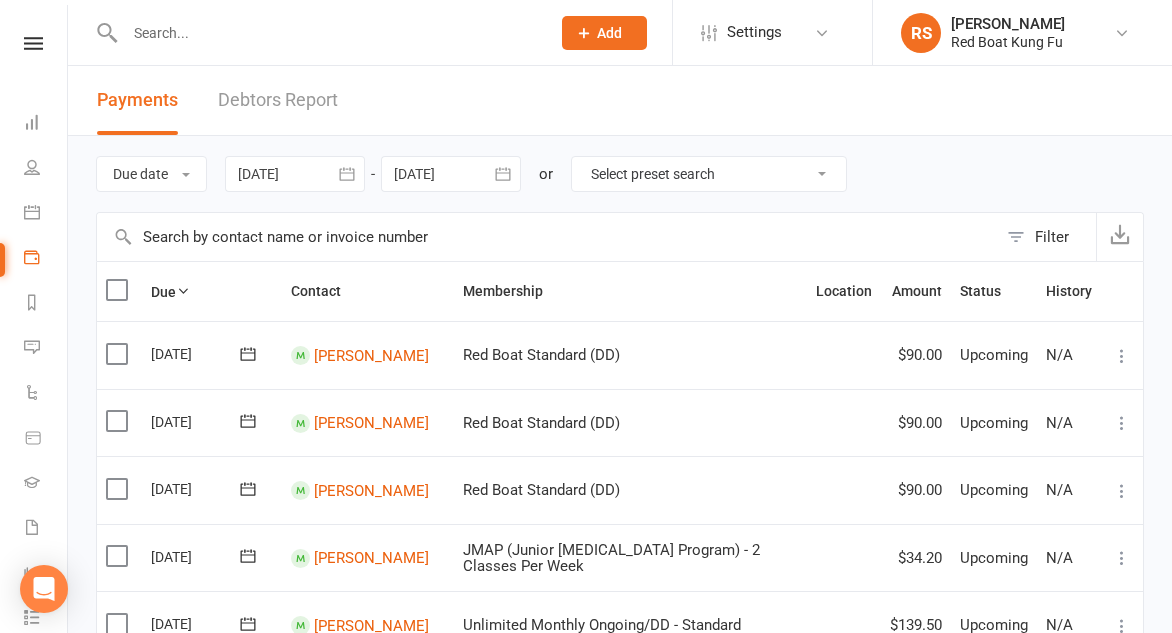 click at bounding box center (327, 33) 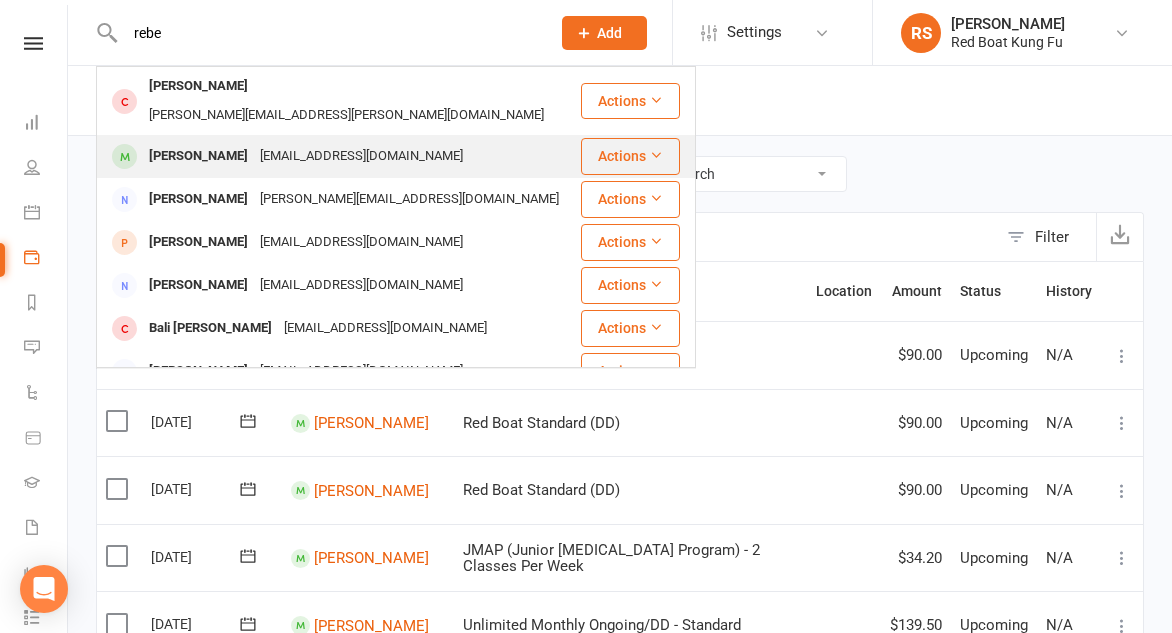 type on "rebe" 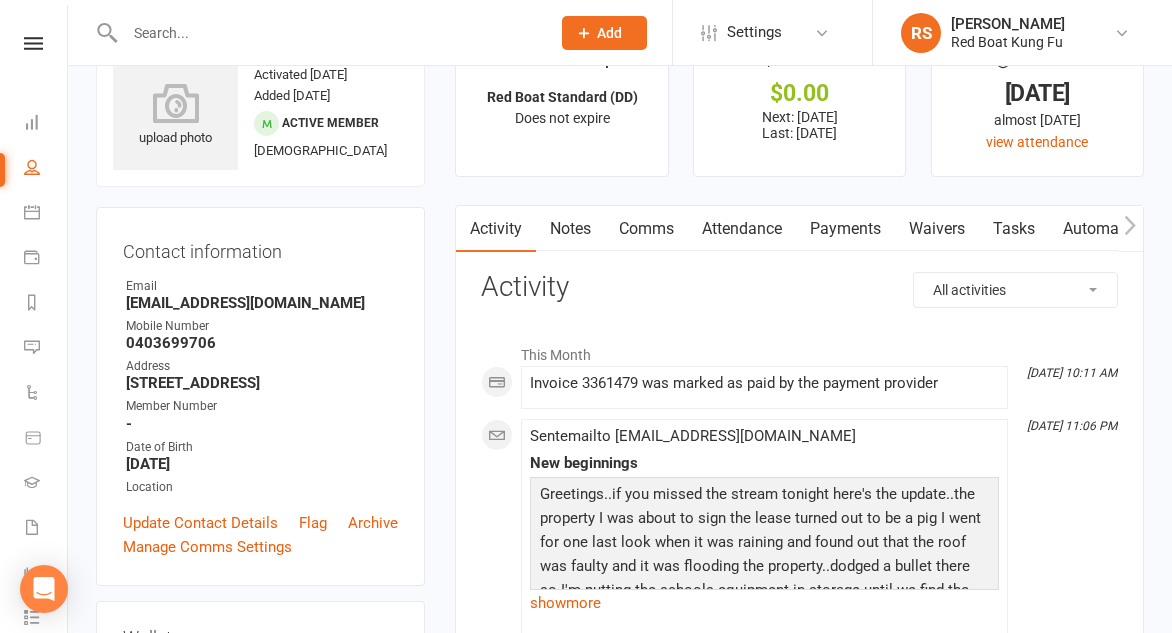 scroll, scrollTop: 0, scrollLeft: 0, axis: both 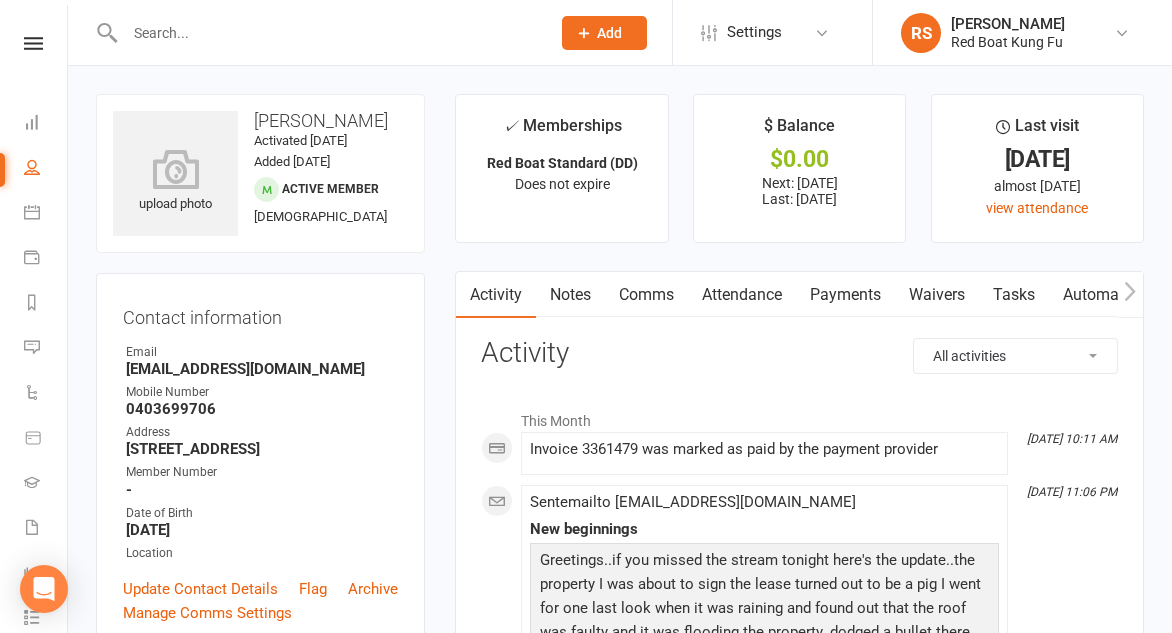 click on "Payments" at bounding box center [845, 295] 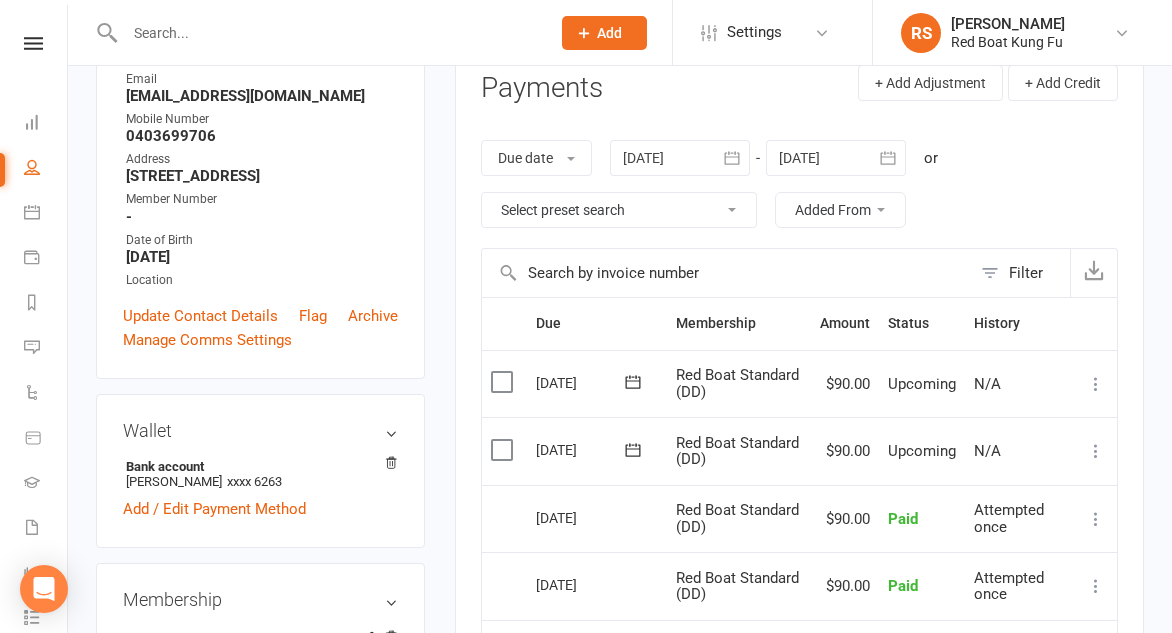 scroll, scrollTop: 276, scrollLeft: 0, axis: vertical 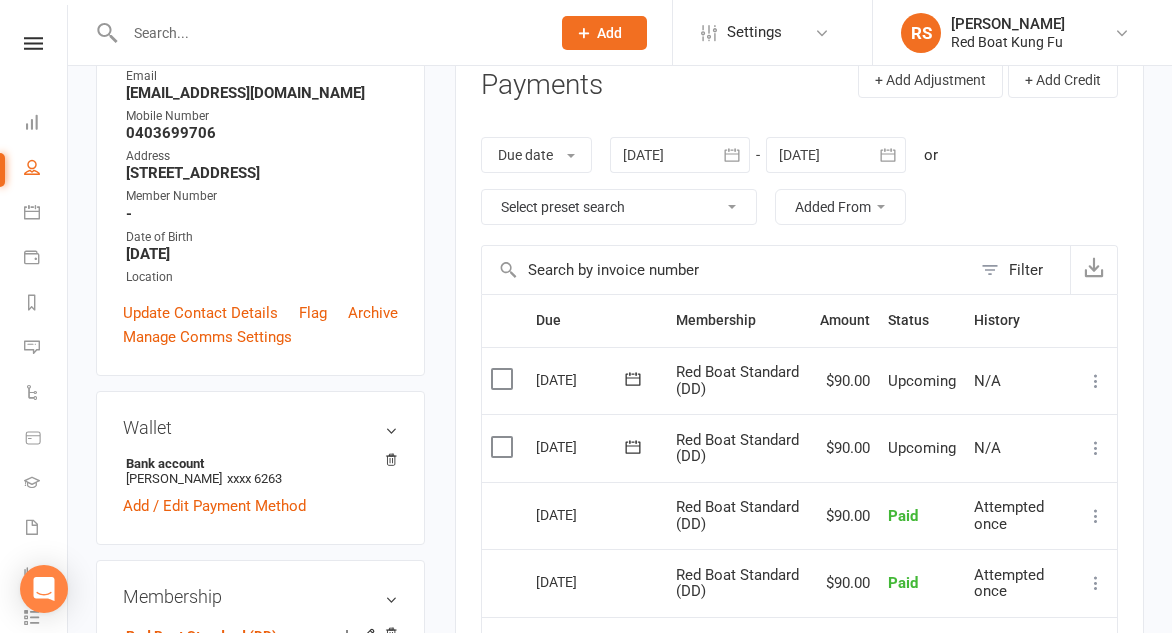 click at bounding box center [504, 447] 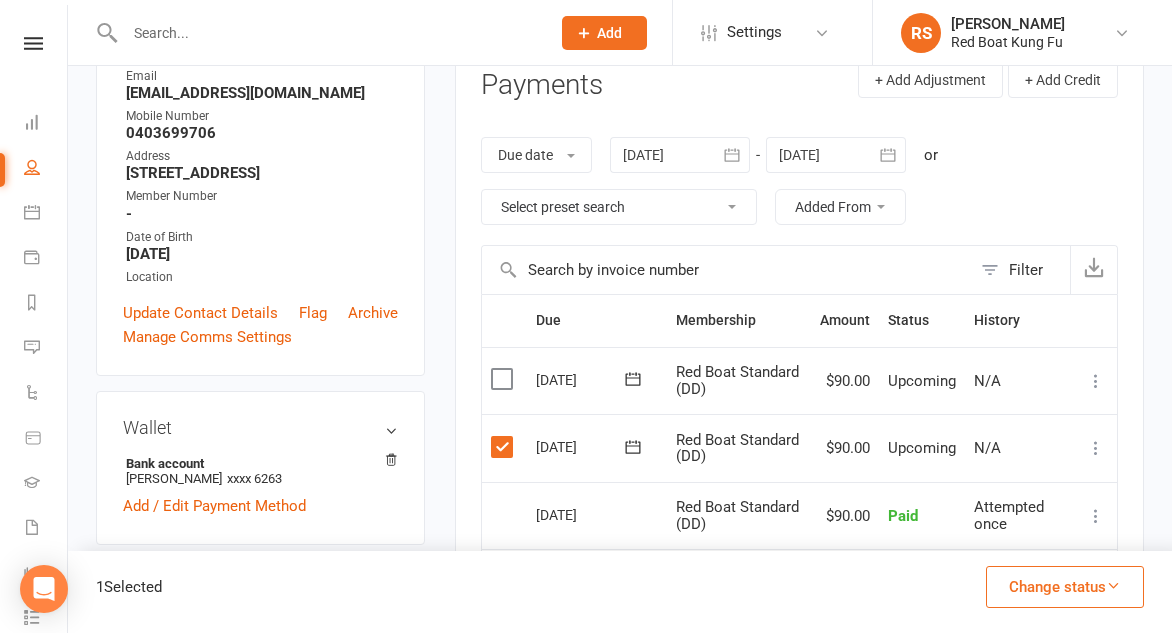 click on "Select this" at bounding box center (504, 381) 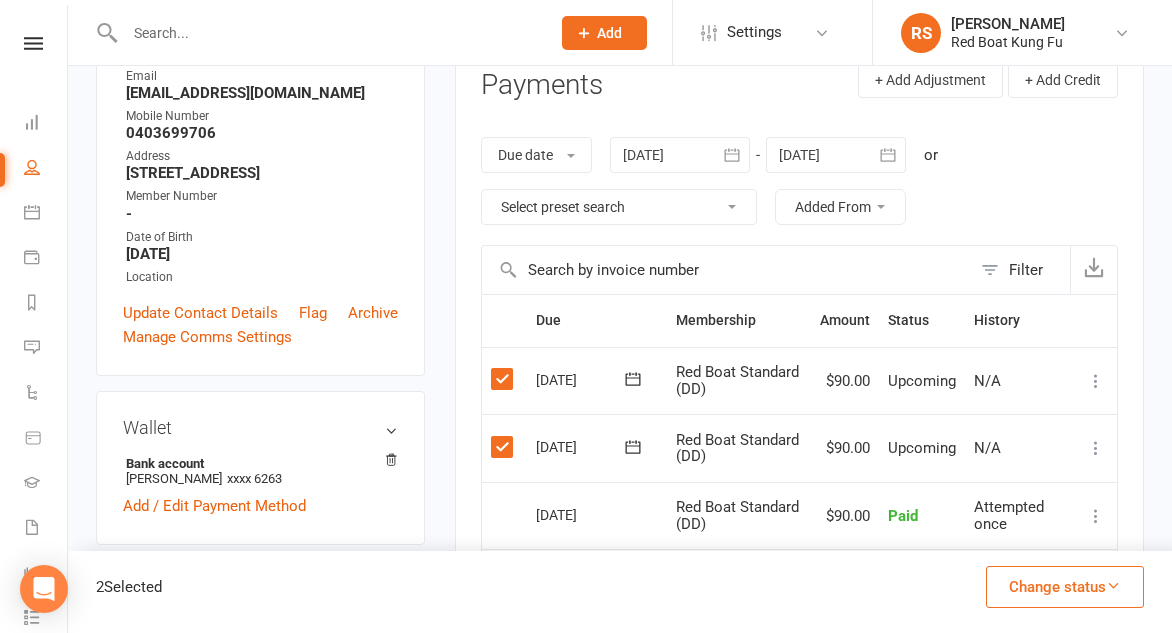click on "Change status" at bounding box center (1065, 587) 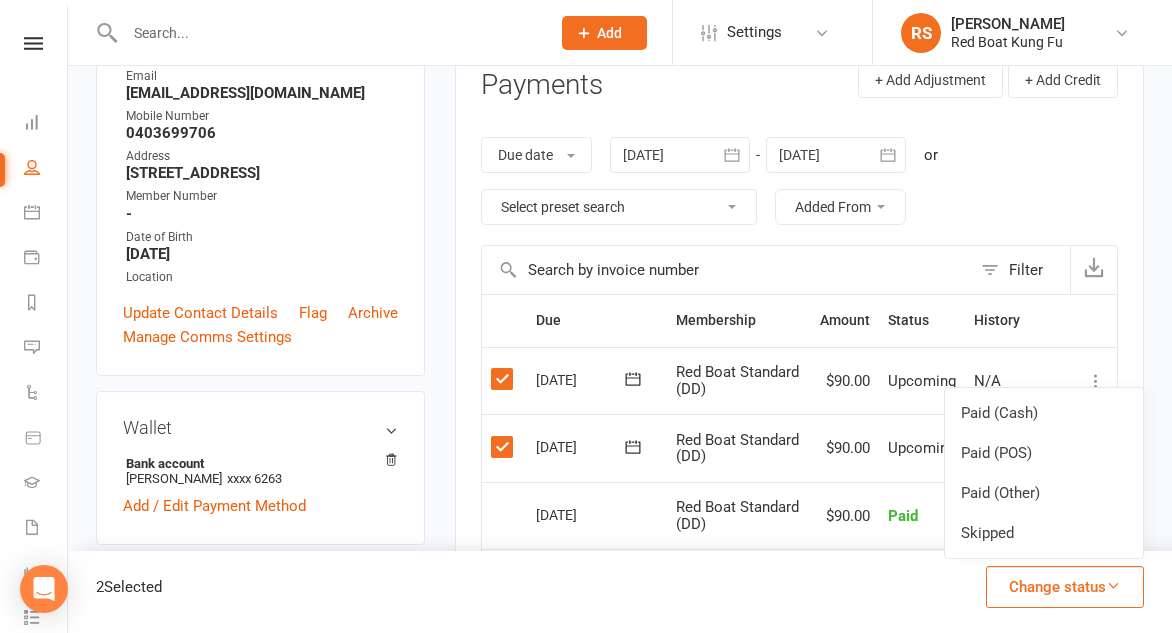 click on "Change status" at bounding box center [1065, 587] 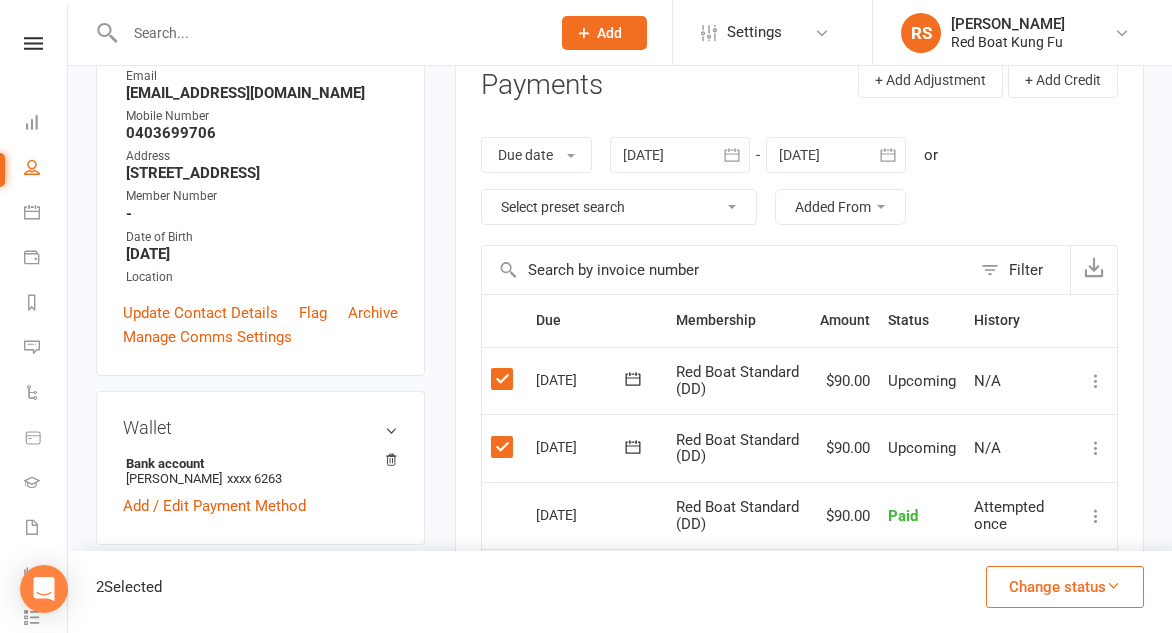 click at bounding box center [1096, 381] 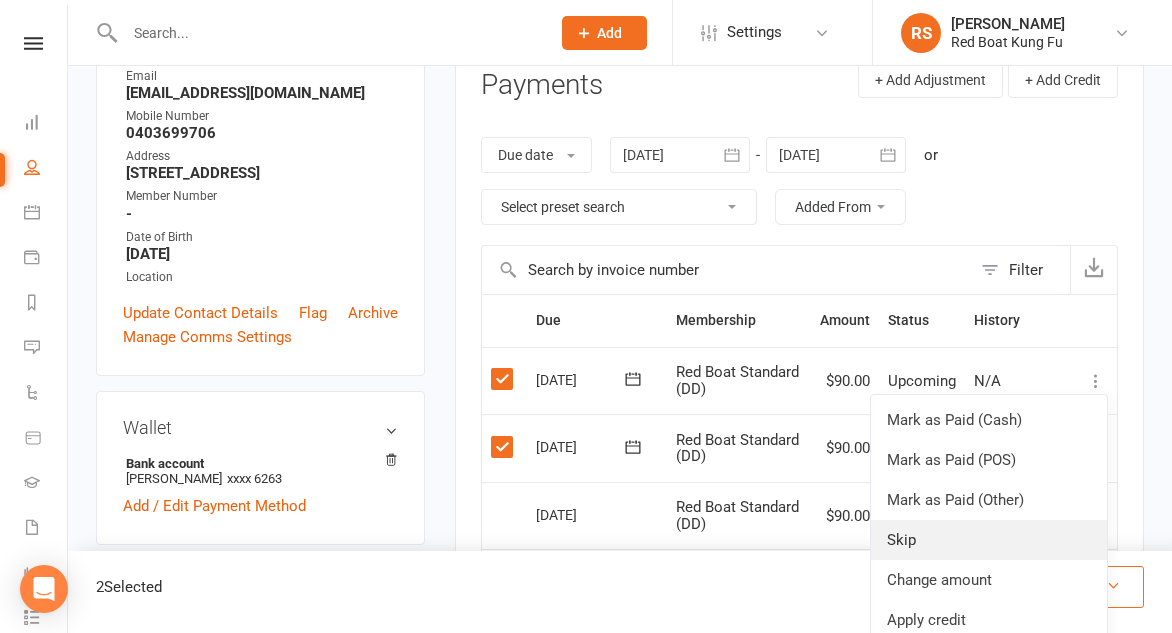 click on "Skip" at bounding box center [989, 540] 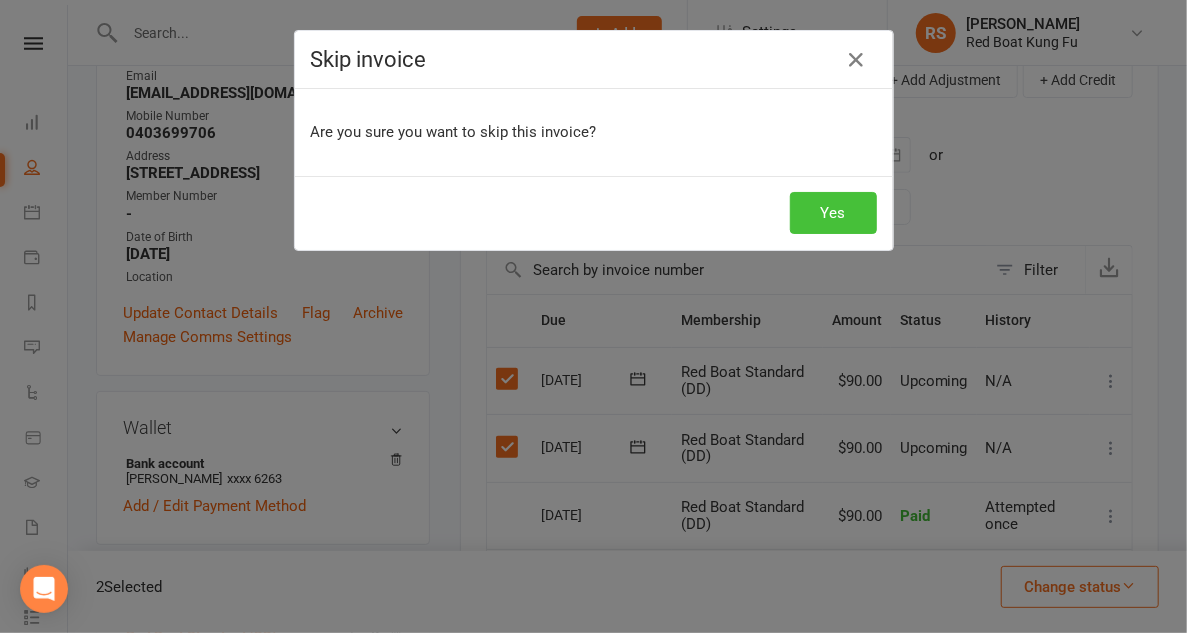 click on "Yes" at bounding box center [833, 213] 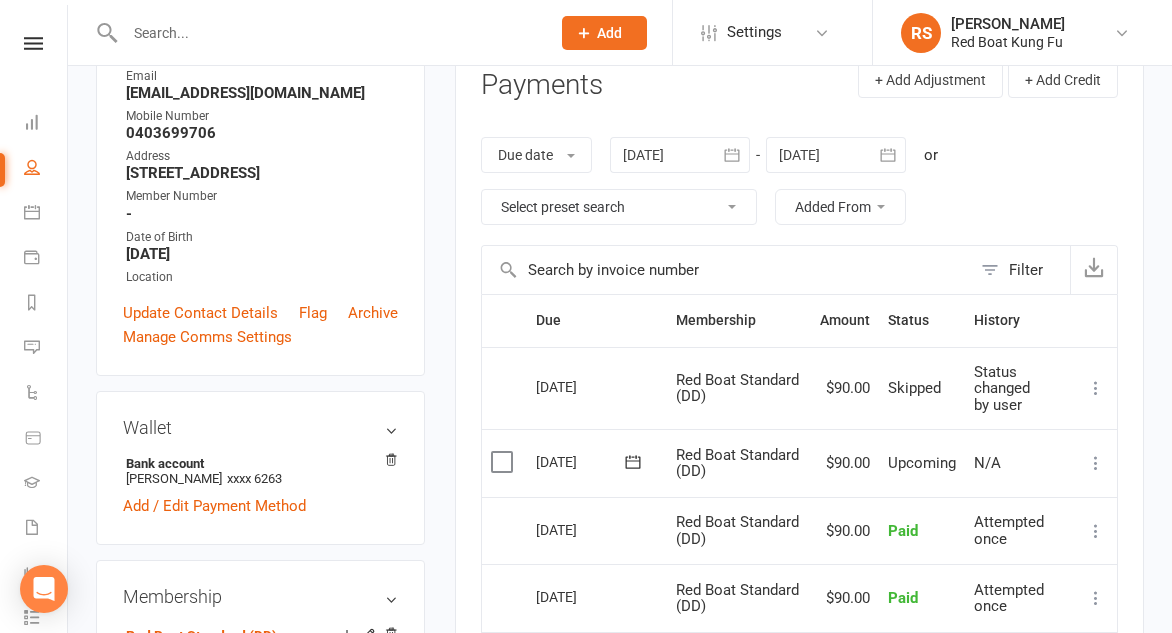 click at bounding box center [1096, 463] 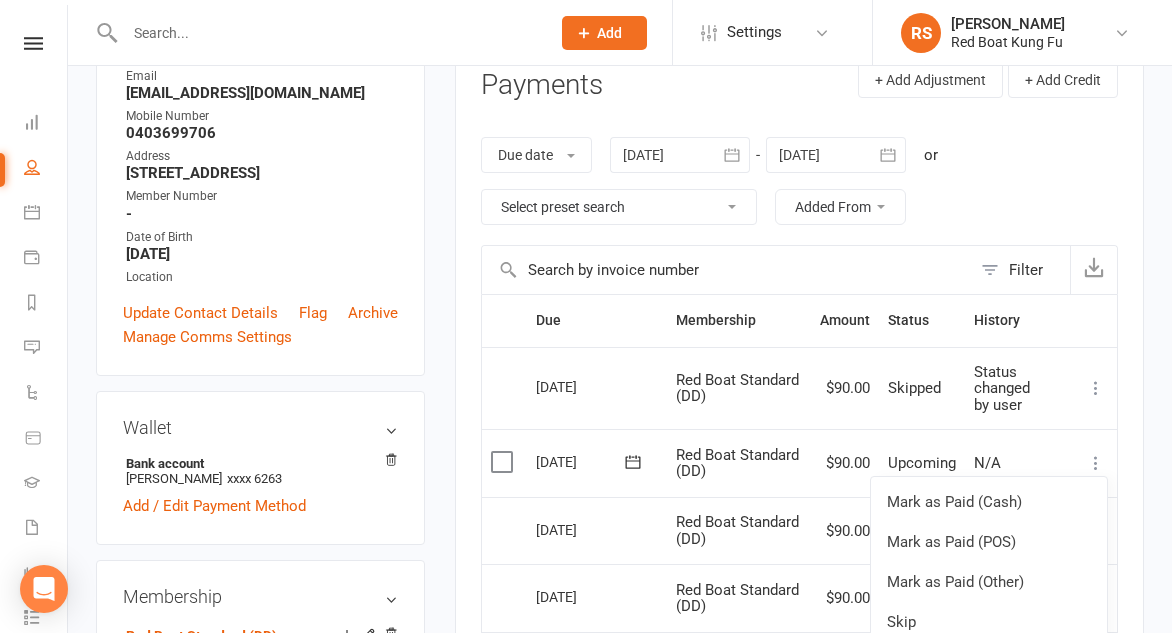 click at bounding box center (1096, 463) 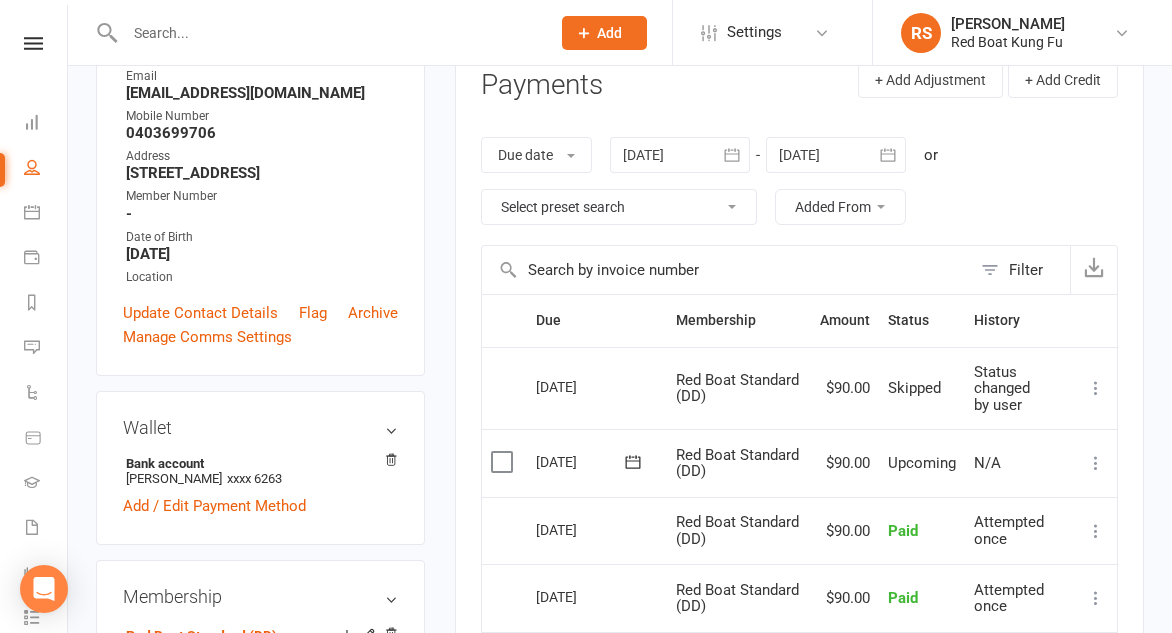 click at bounding box center [1096, 463] 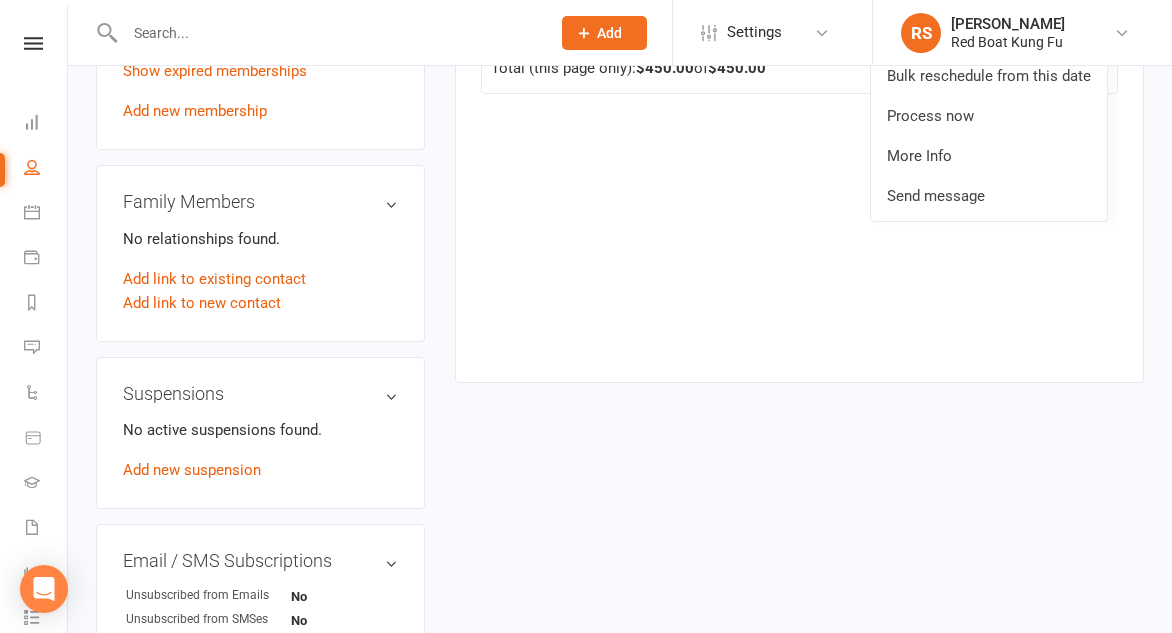 scroll, scrollTop: 276, scrollLeft: 0, axis: vertical 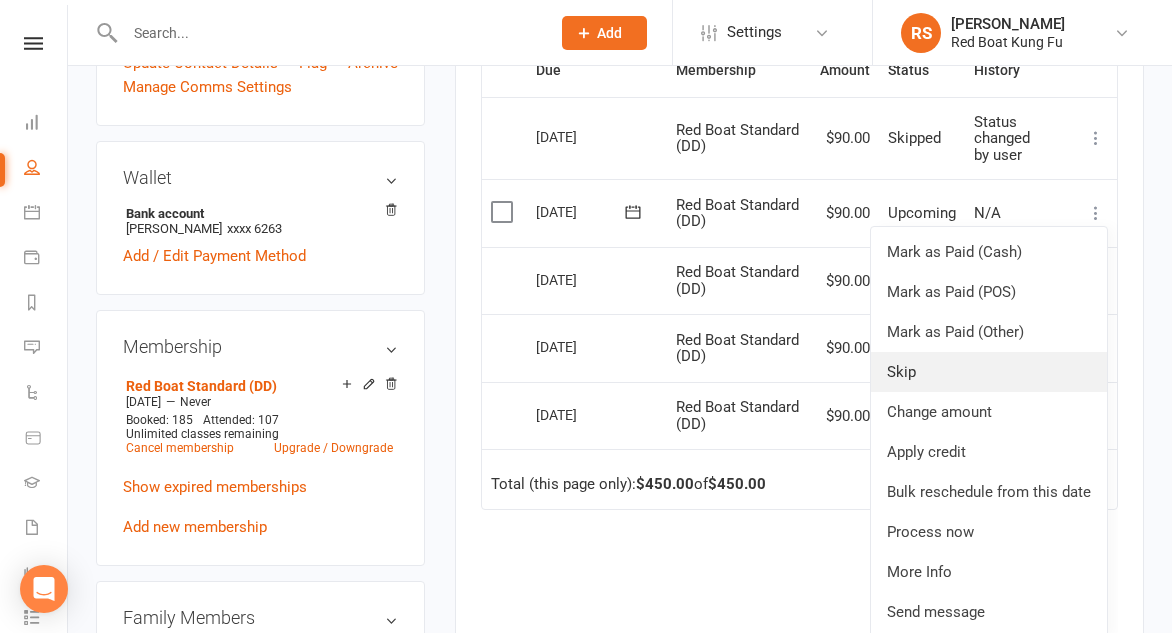 click on "Skip" at bounding box center [989, 372] 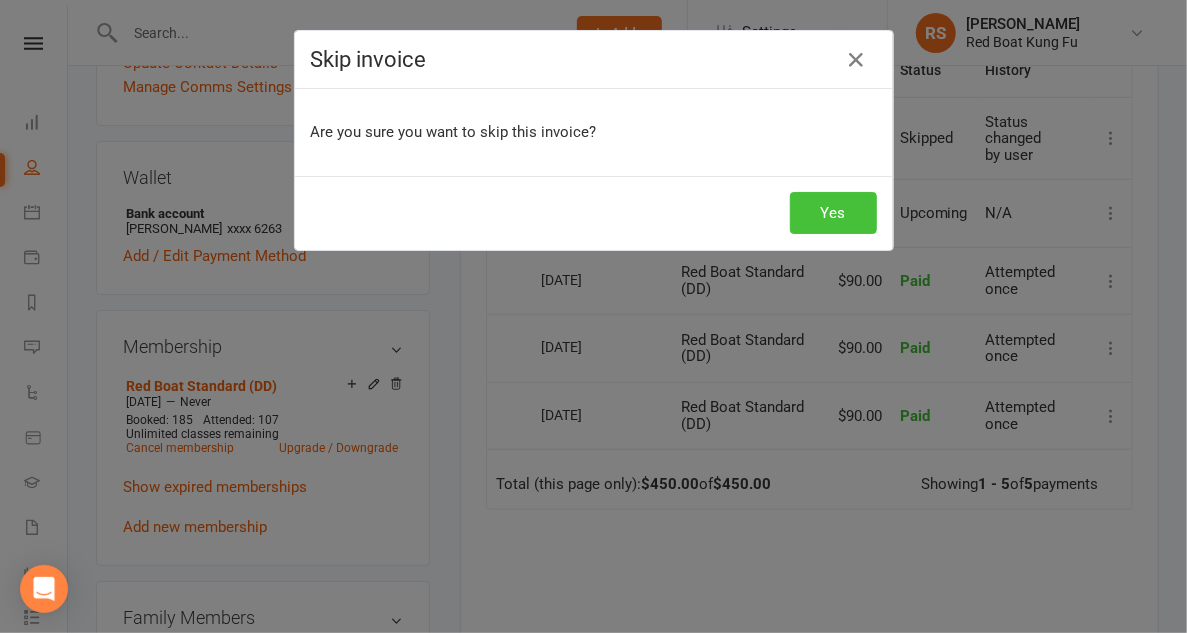 click on "Yes" at bounding box center (833, 213) 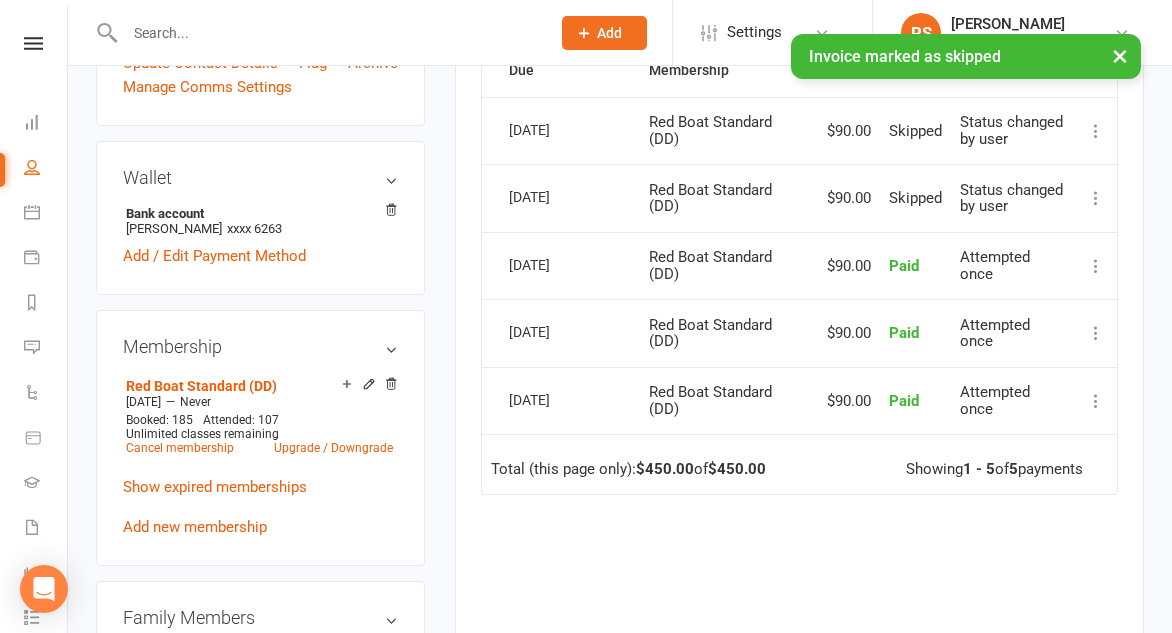 drag, startPoint x: 1166, startPoint y: 228, endPoint x: 1180, endPoint y: 150, distance: 79.24645 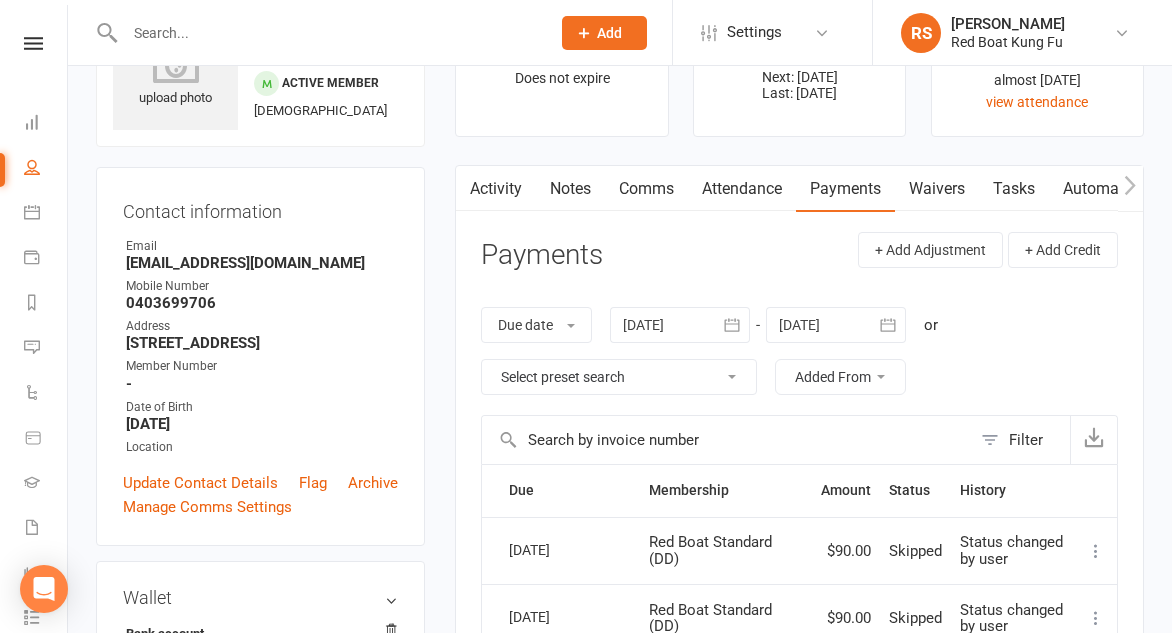 scroll, scrollTop: 78, scrollLeft: 0, axis: vertical 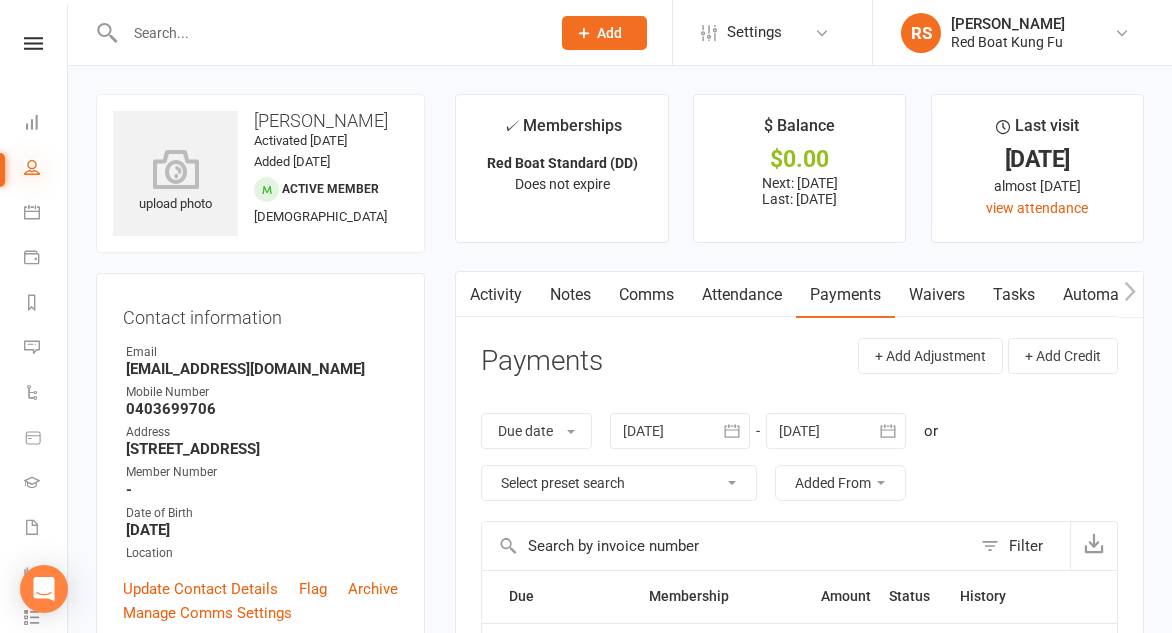 click at bounding box center [32, 167] 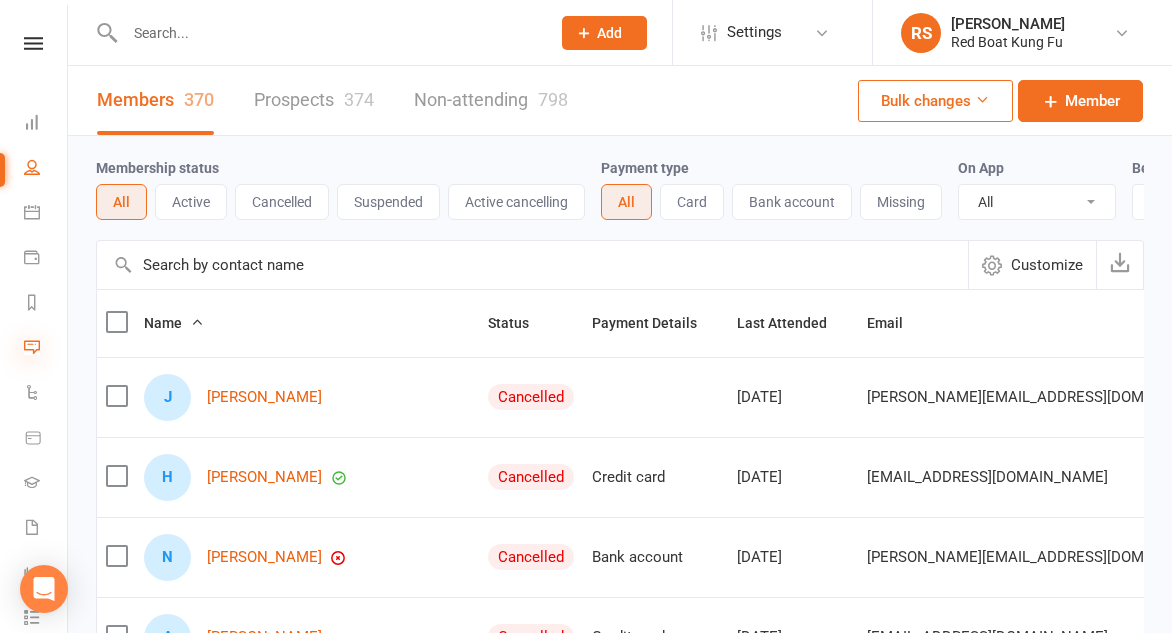 click at bounding box center [32, 347] 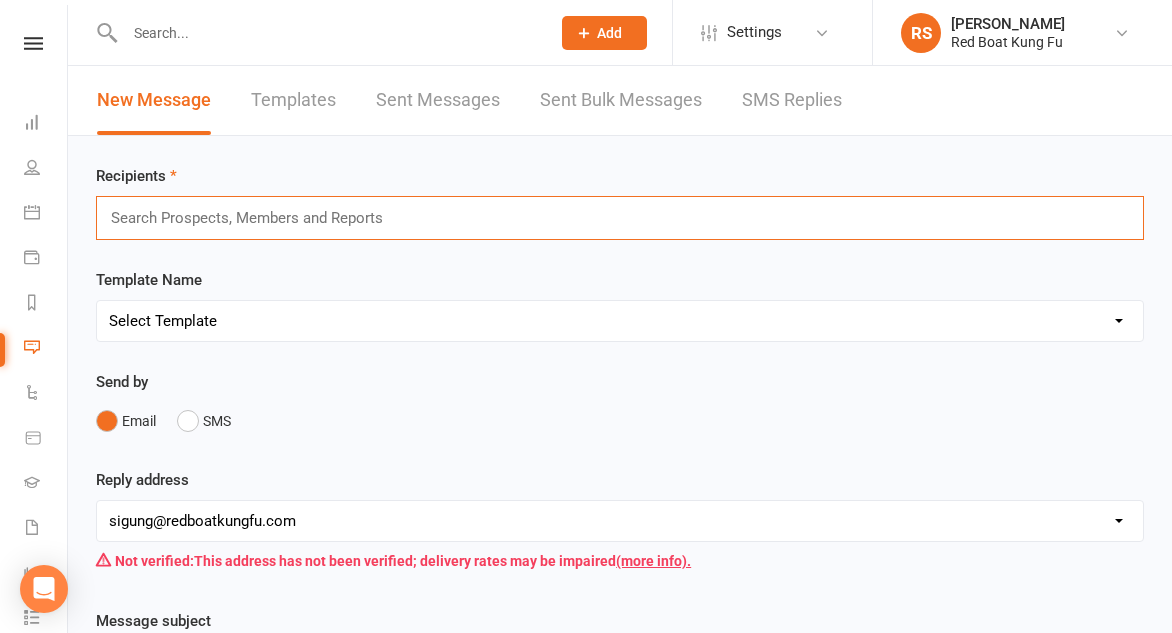 click at bounding box center (256, 218) 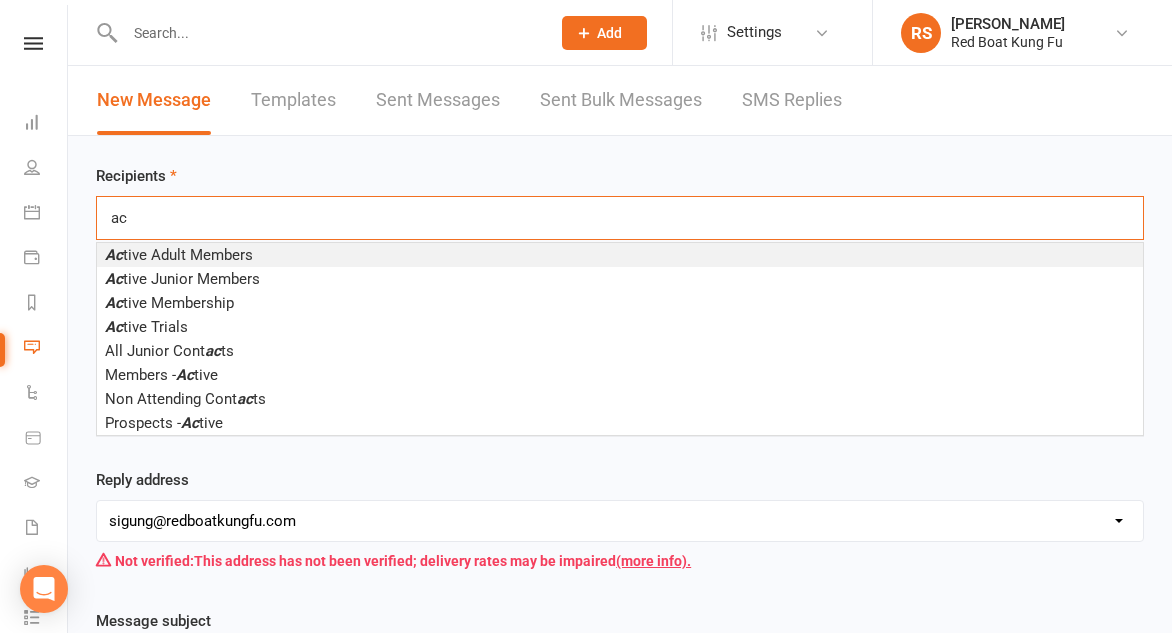 type on "ac" 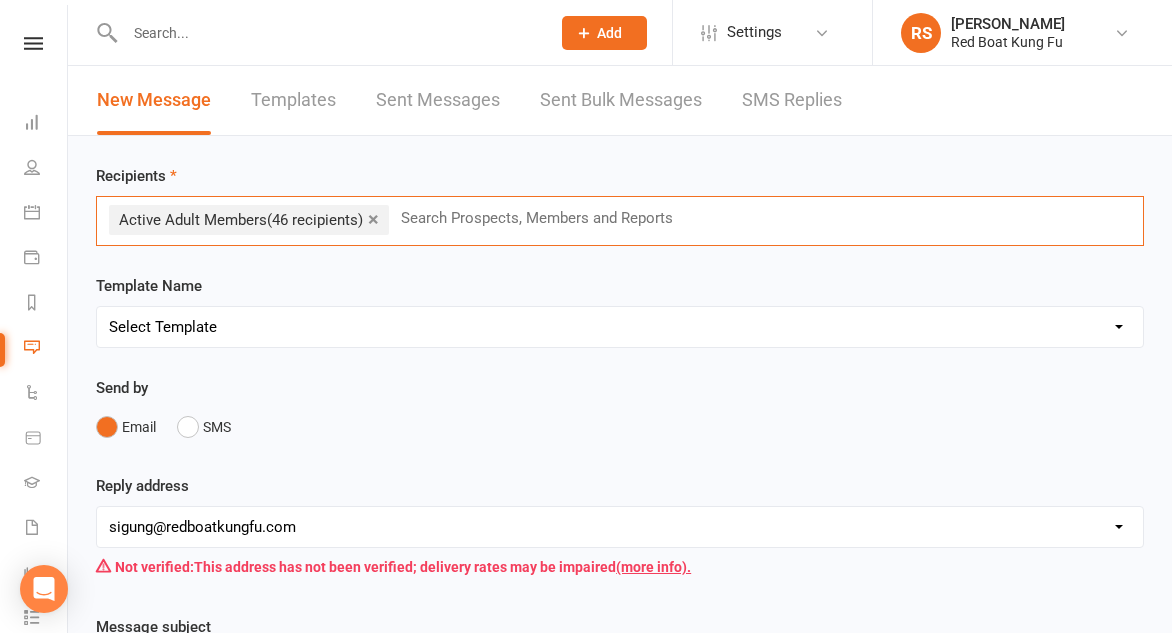 click on "×" at bounding box center (373, 219) 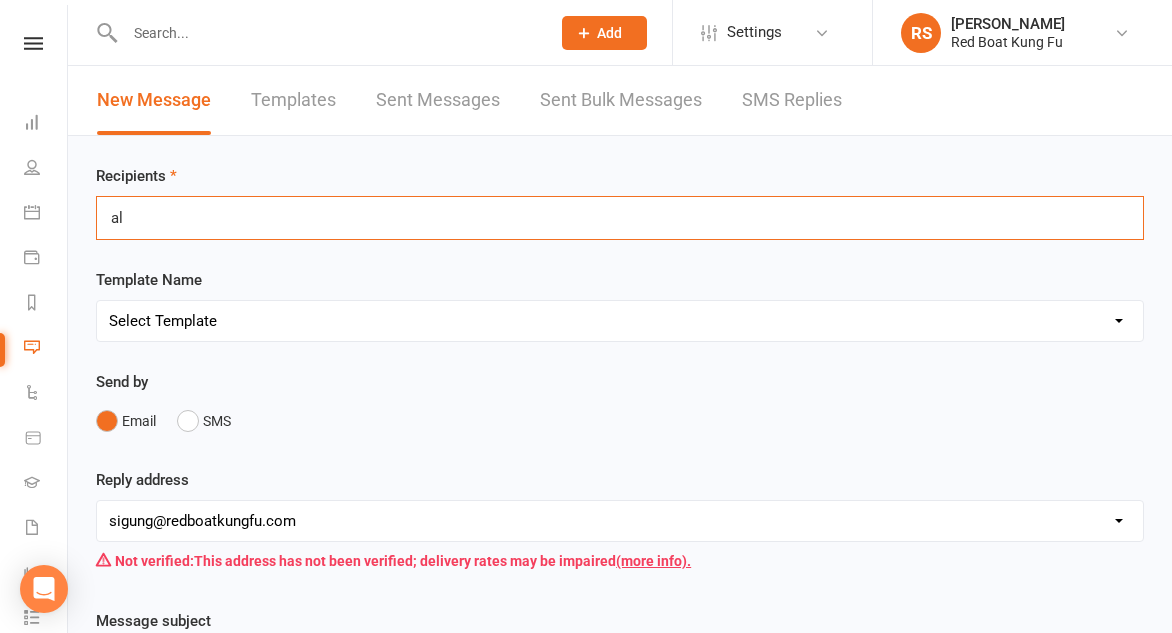 type on "a" 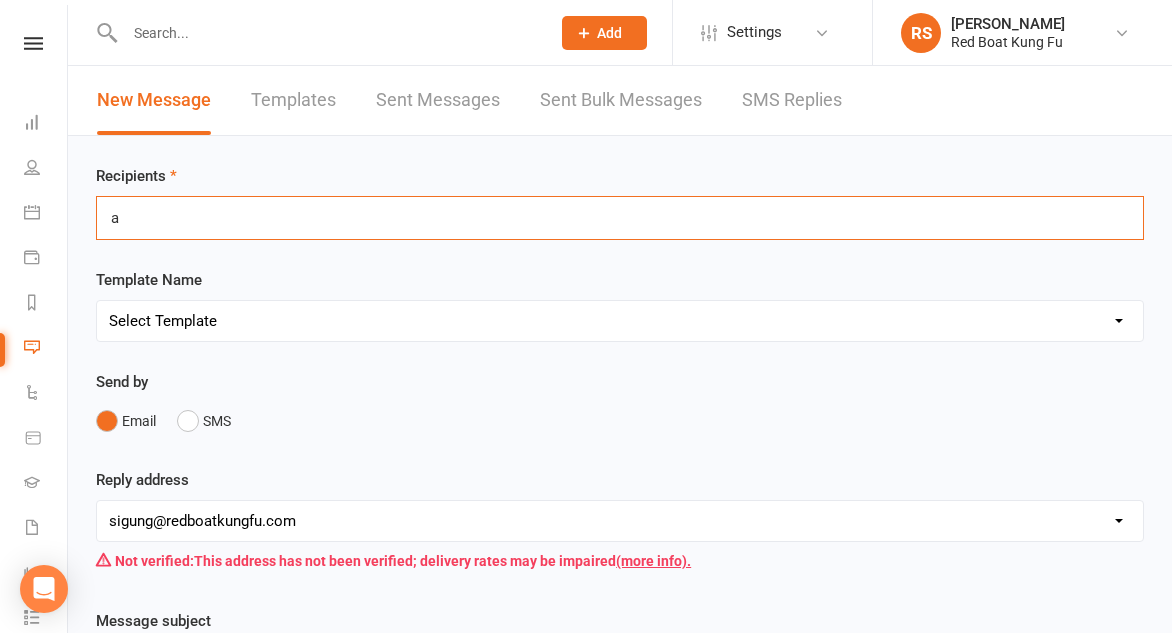 type 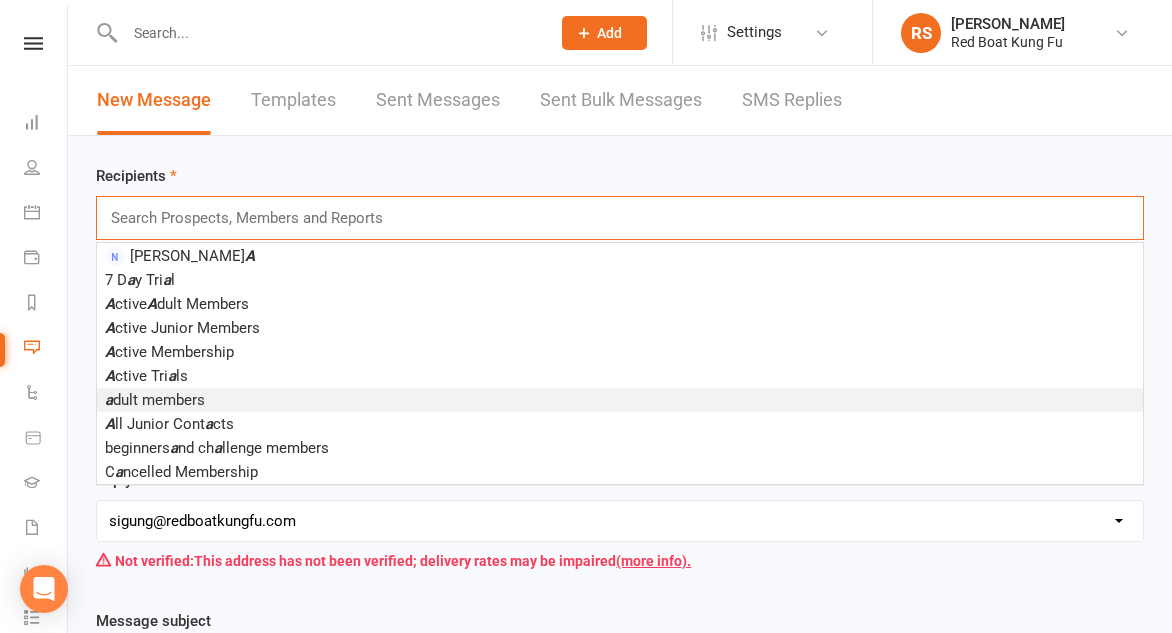 click on "a dult members" at bounding box center [620, 400] 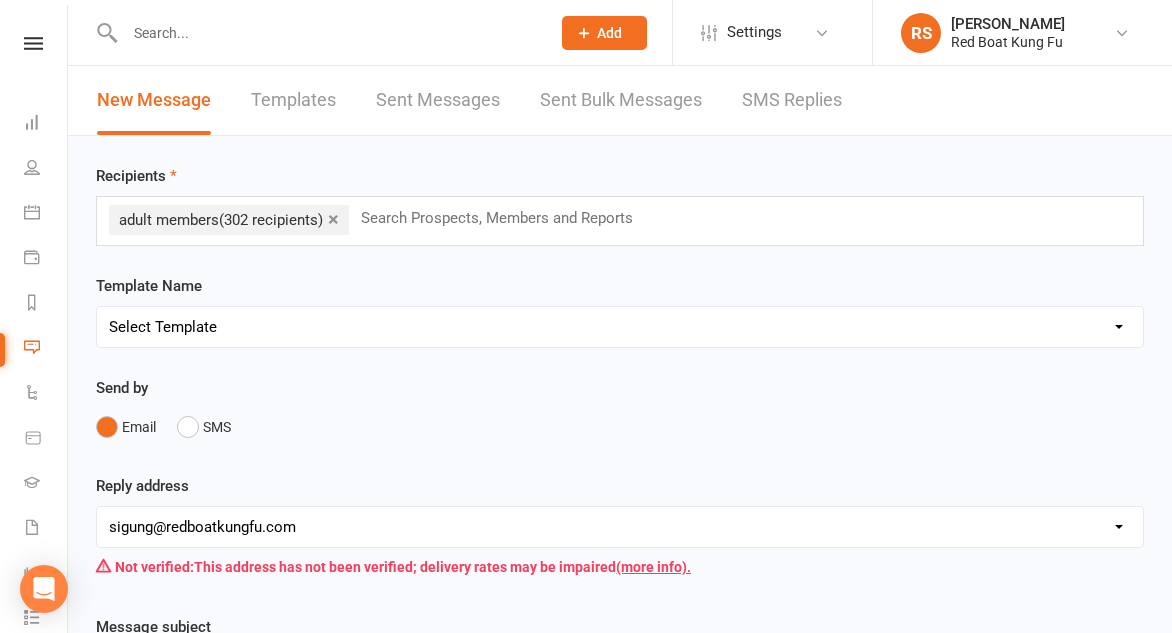 drag, startPoint x: 254, startPoint y: 563, endPoint x: 723, endPoint y: 368, distance: 507.92322 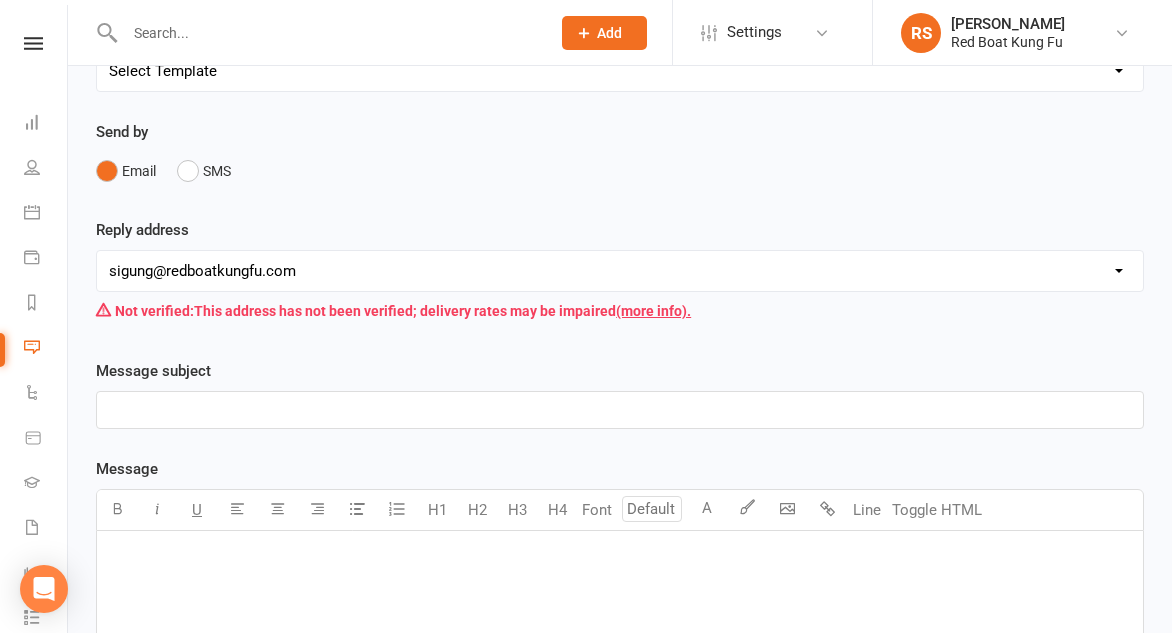 scroll, scrollTop: 311, scrollLeft: 0, axis: vertical 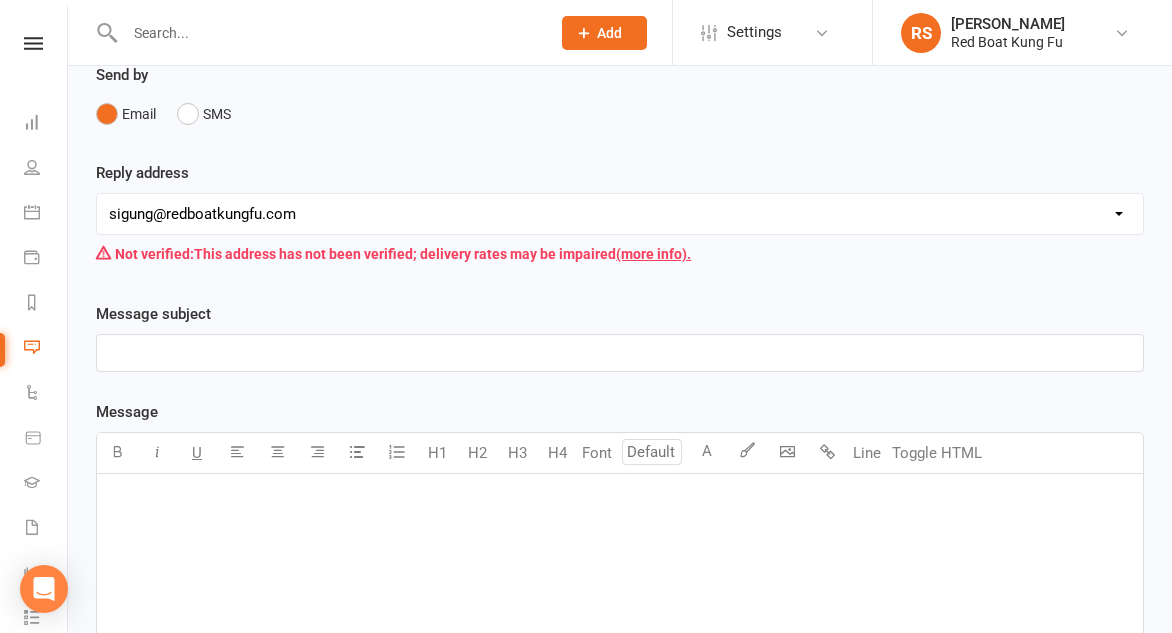 click on "﻿" at bounding box center [620, 353] 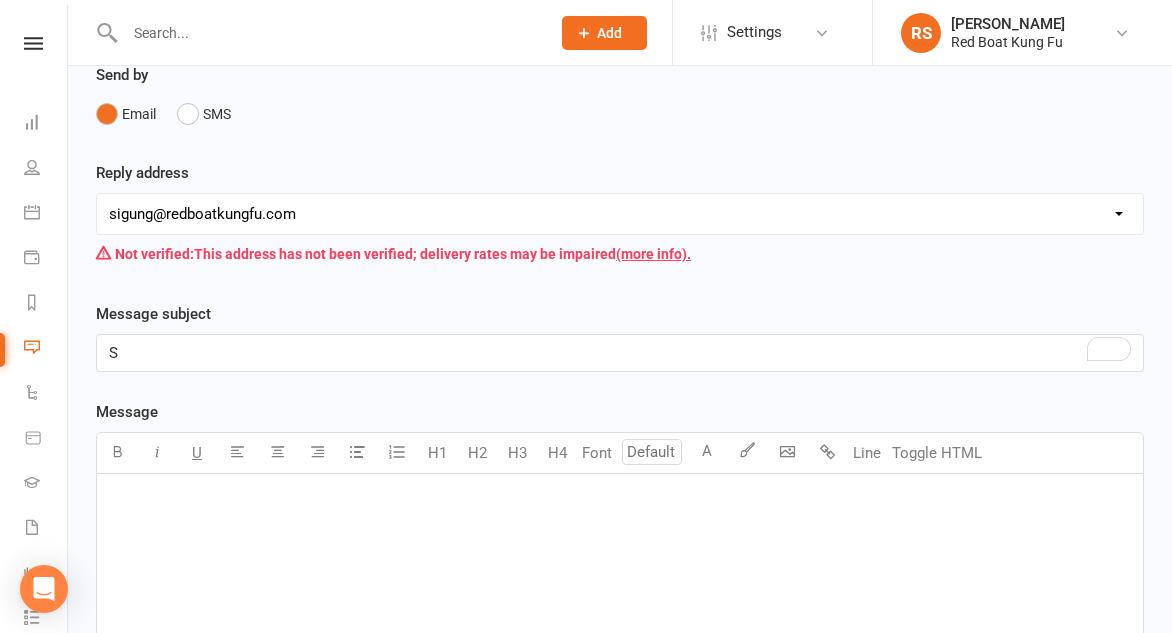 type 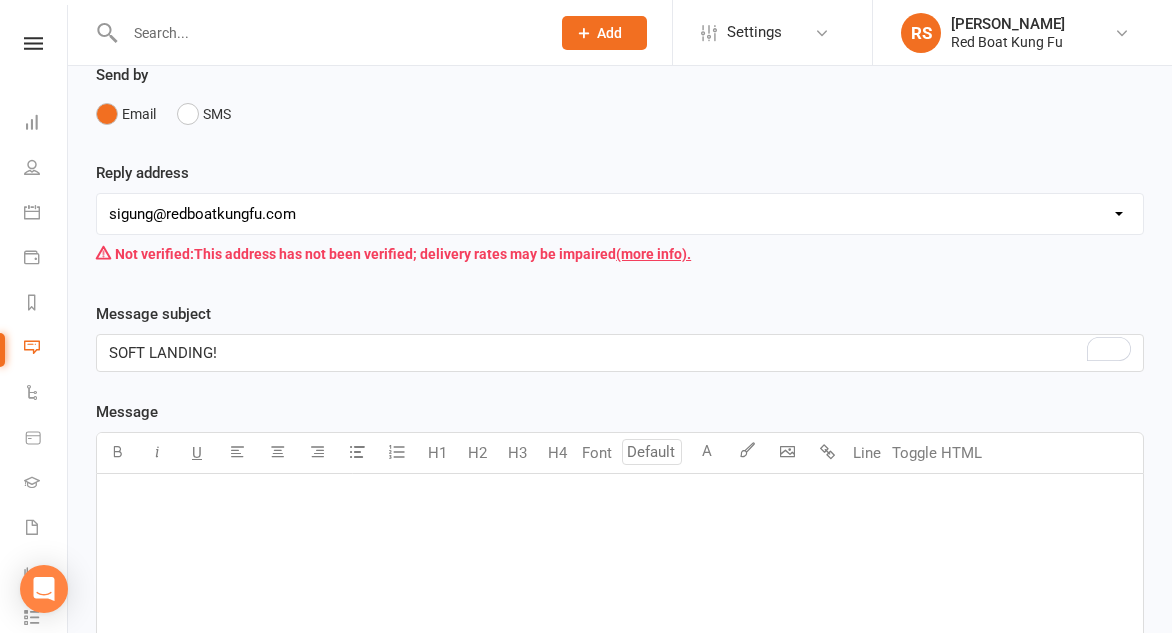 click on "﻿" at bounding box center (620, 499) 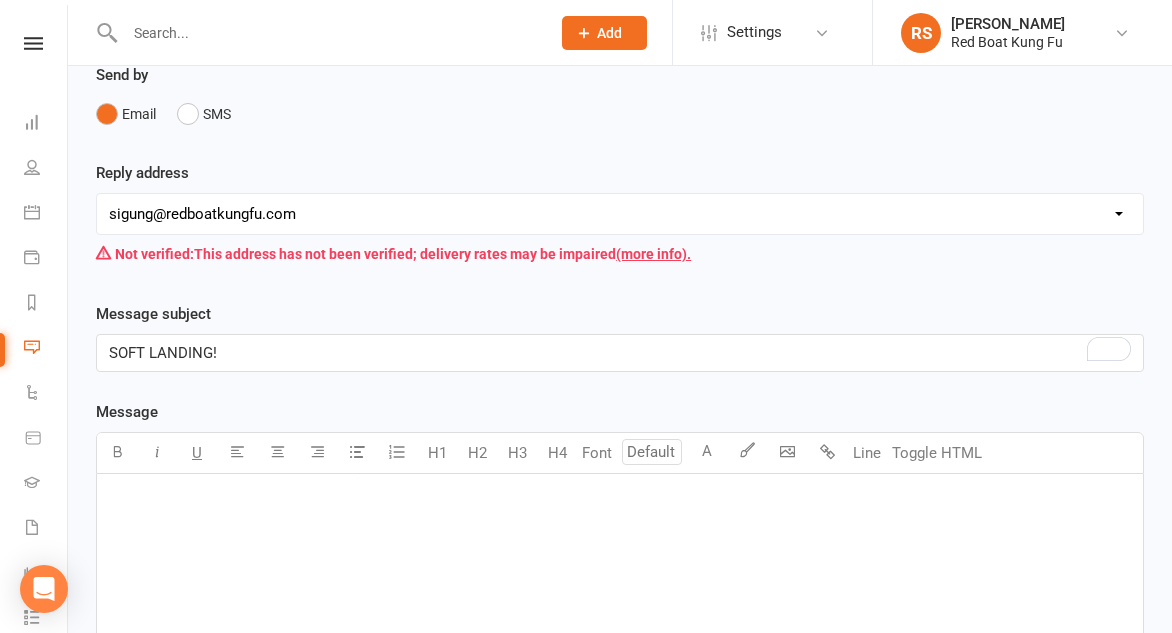 type 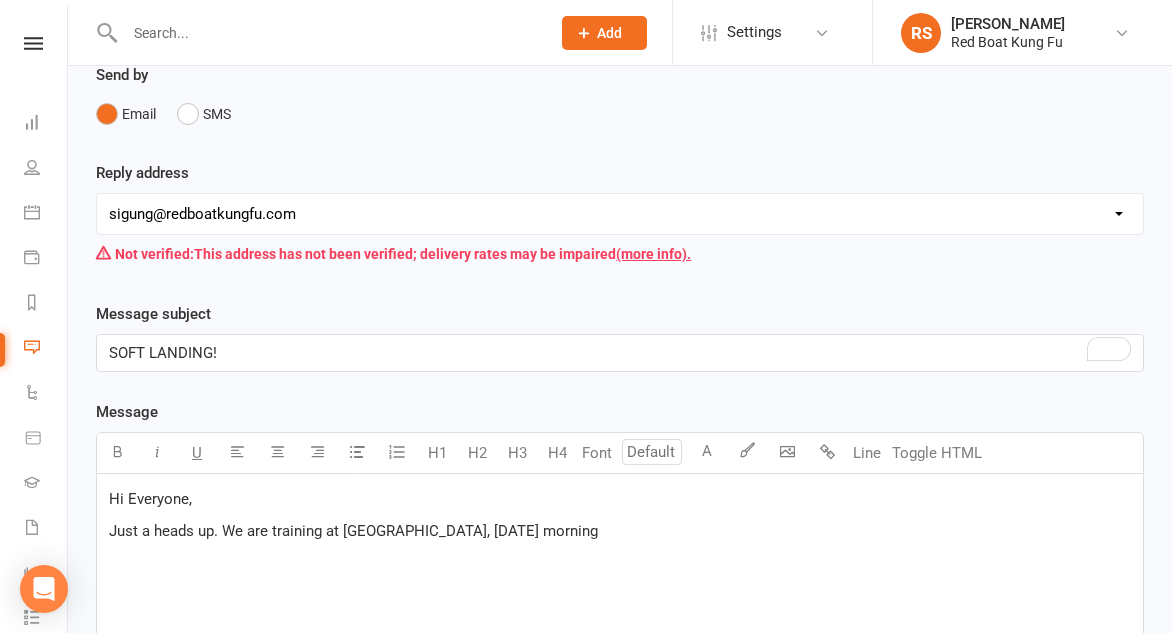 click on "Just a heads up. We are training at [GEOGRAPHIC_DATA], [DATE] morning" at bounding box center (353, 531) 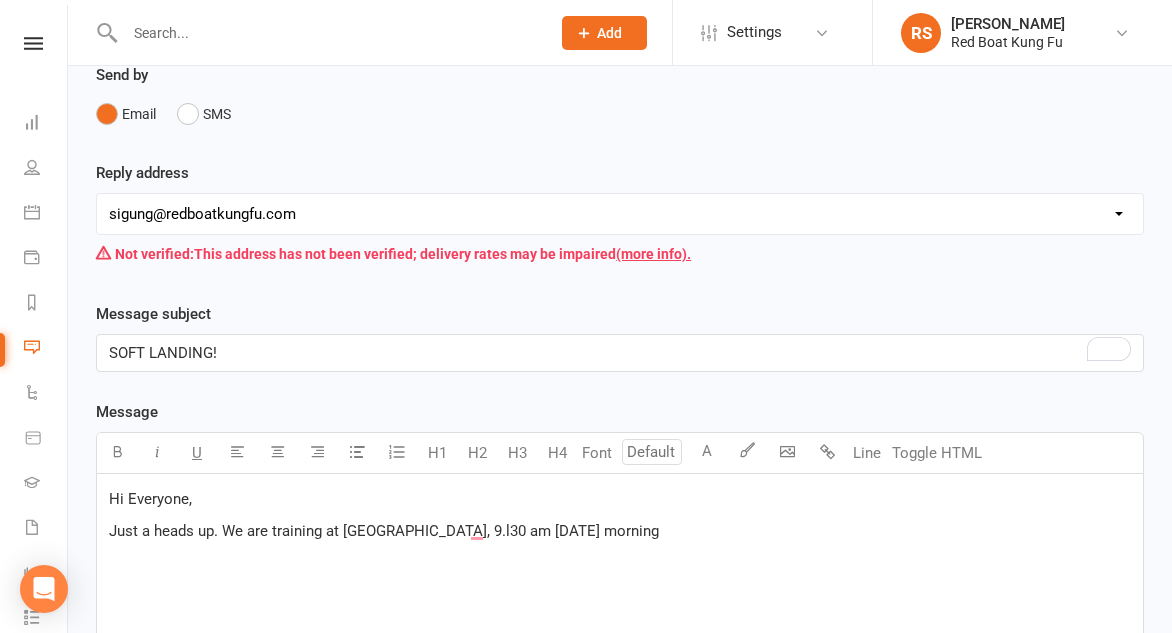 drag, startPoint x: 700, startPoint y: 527, endPoint x: 717, endPoint y: 503, distance: 29.410883 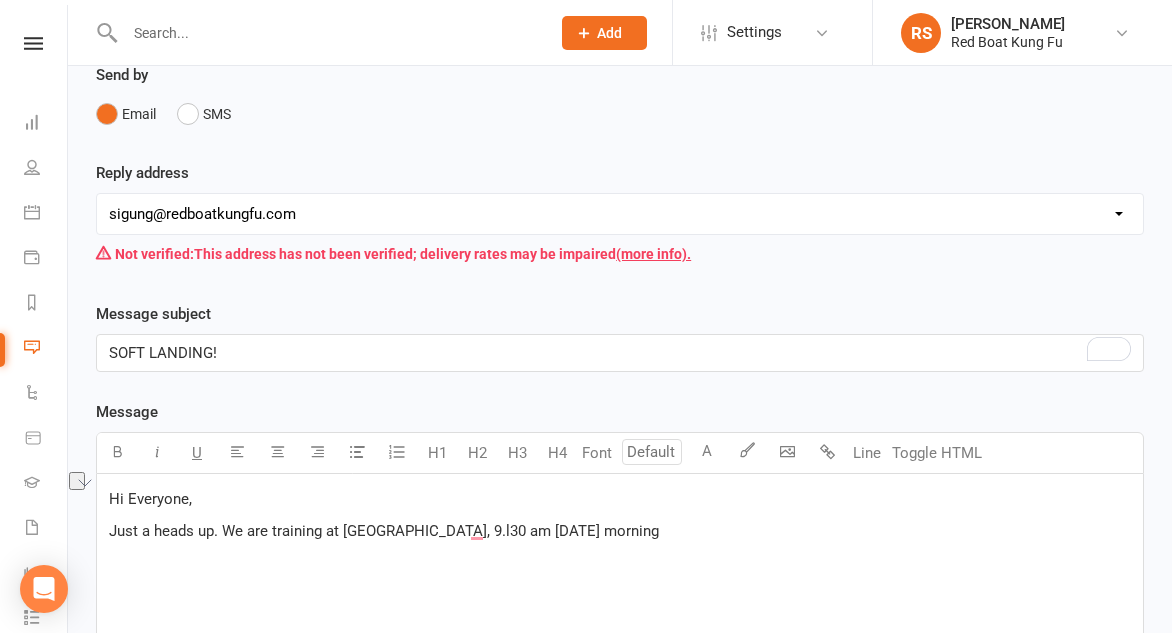 click on "Just a heads up. We are training at [GEOGRAPHIC_DATA], 9.l30 am [DATE] morning" at bounding box center (620, 531) 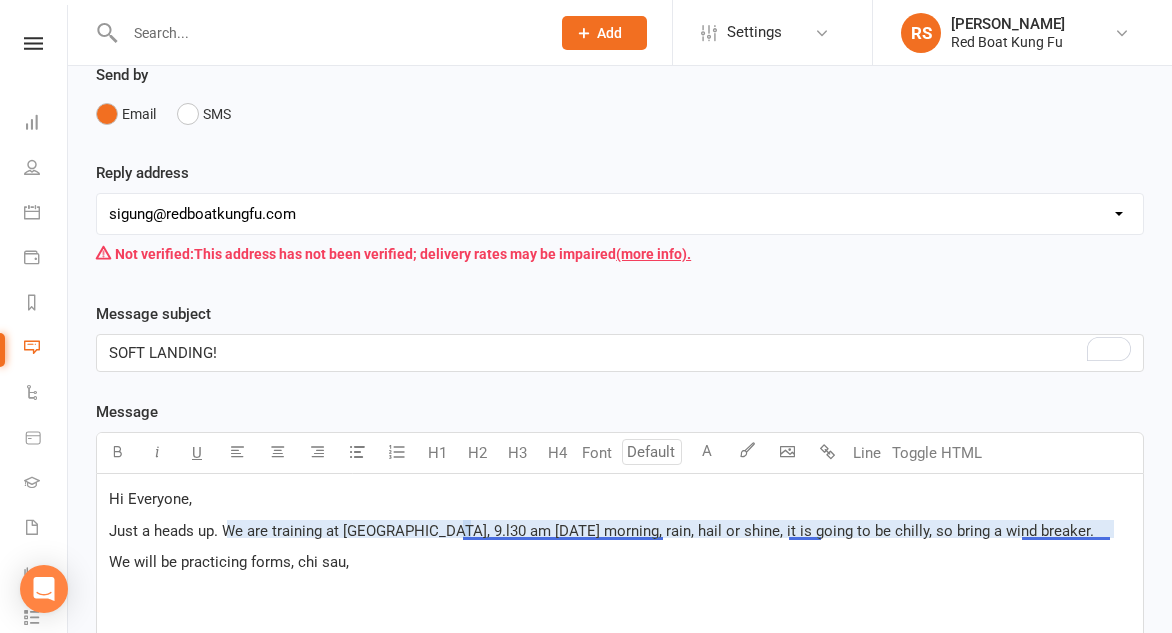 click on "Just a heads up. We are training at [GEOGRAPHIC_DATA], 9.l30 am [DATE] morning, rain, hail or shine, it is going to be chilly, so bring a wind breaker." at bounding box center (601, 531) 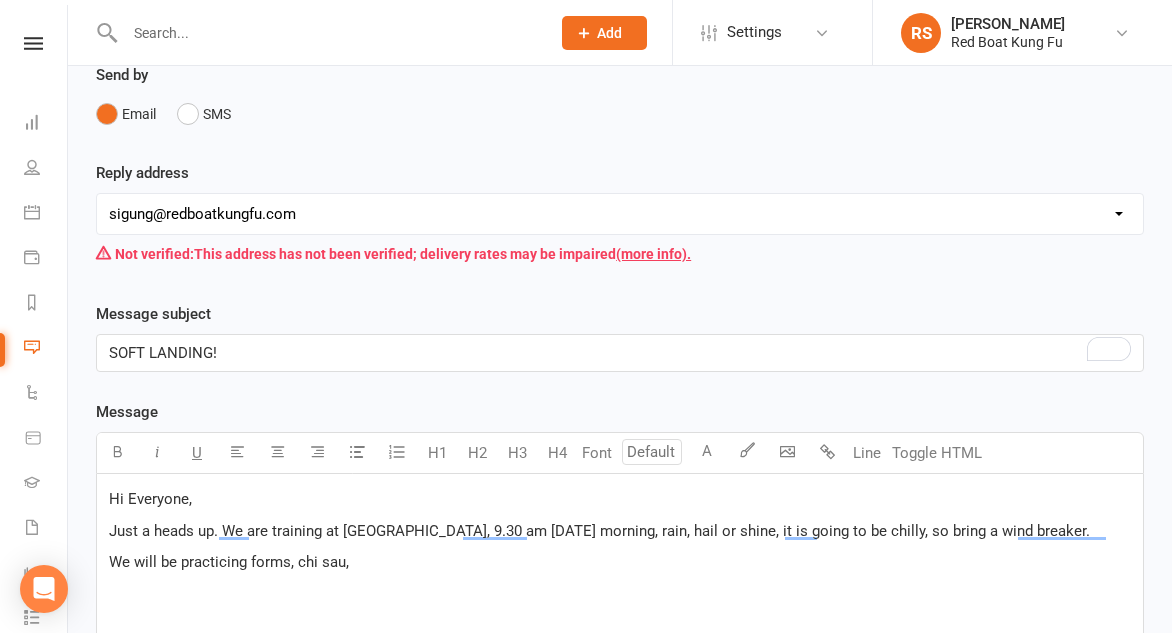 click on "We will be practicing forms, chi sau," at bounding box center (620, 562) 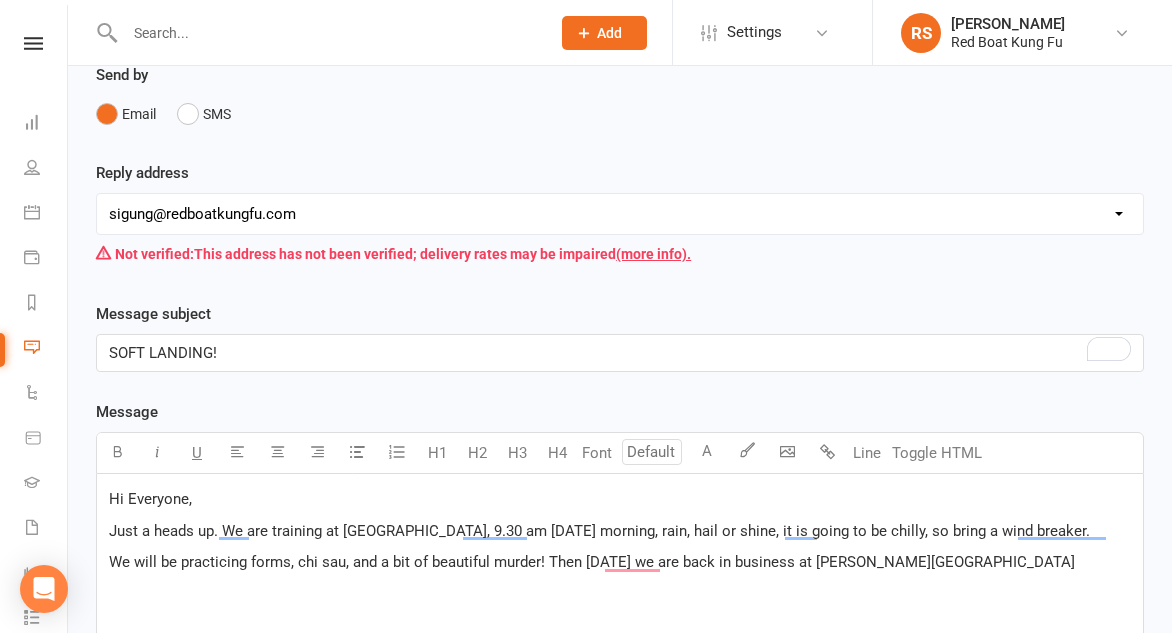 click on "We will be practicing forms, chi sau, and a bit of beautiful murder! Then [DATE] we are back in business at [PERSON_NAME][GEOGRAPHIC_DATA]" at bounding box center [592, 562] 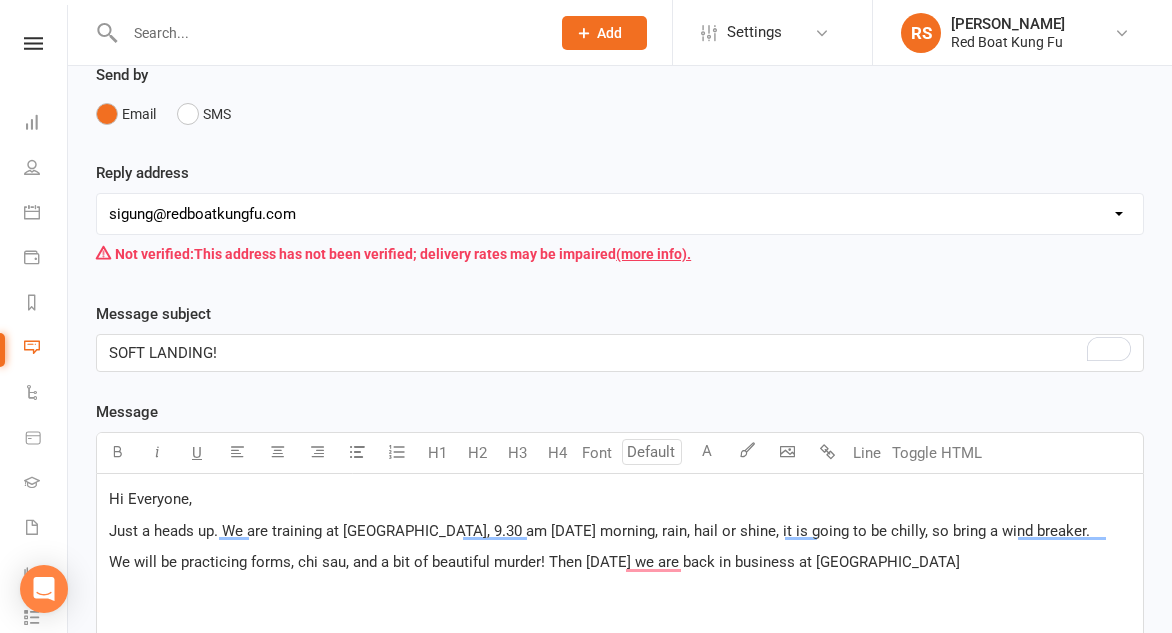 click on "Reply address [EMAIL_ADDRESS][DOMAIN_NAME] [EMAIL_ADDRESS][DOMAIN_NAME] [EMAIL_ADDRESS][DOMAIN_NAME] [EMAIL_ADDRESS][DOMAIN_NAME] [EMAIL_ADDRESS][DOMAIN_NAME] Not verified:   This address has not been verified; delivery rates may be impaired   (more info)." at bounding box center (620, 231) 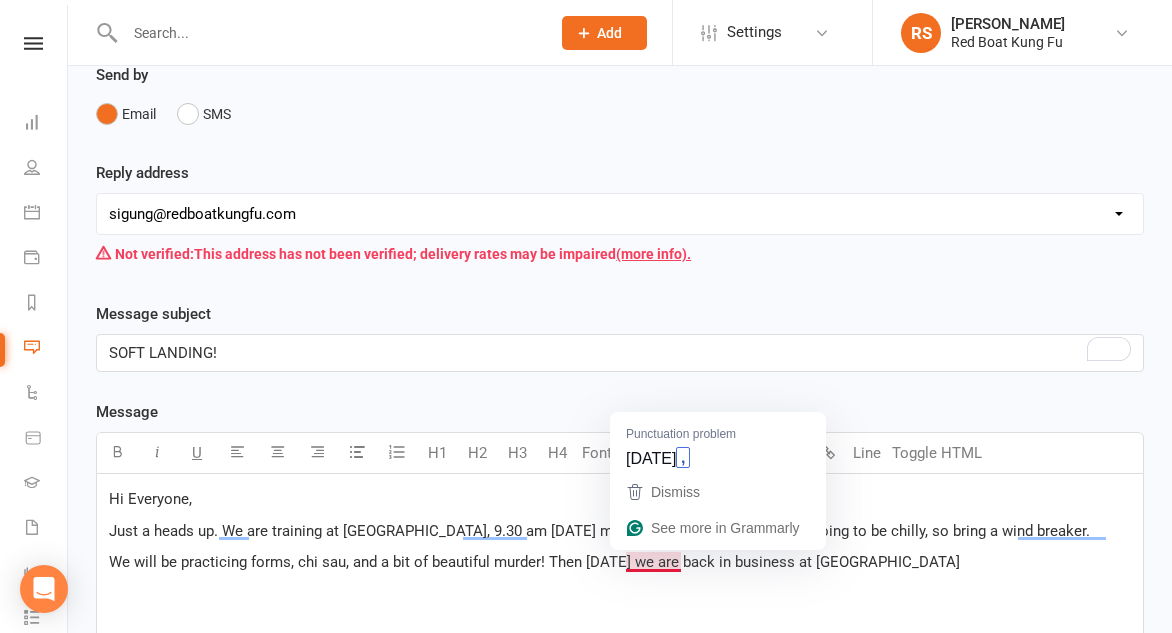 click on "We will be practicing forms, chi sau, and a bit of beautiful murder! Then [DATE] we are back in business at [GEOGRAPHIC_DATA]" at bounding box center (534, 562) 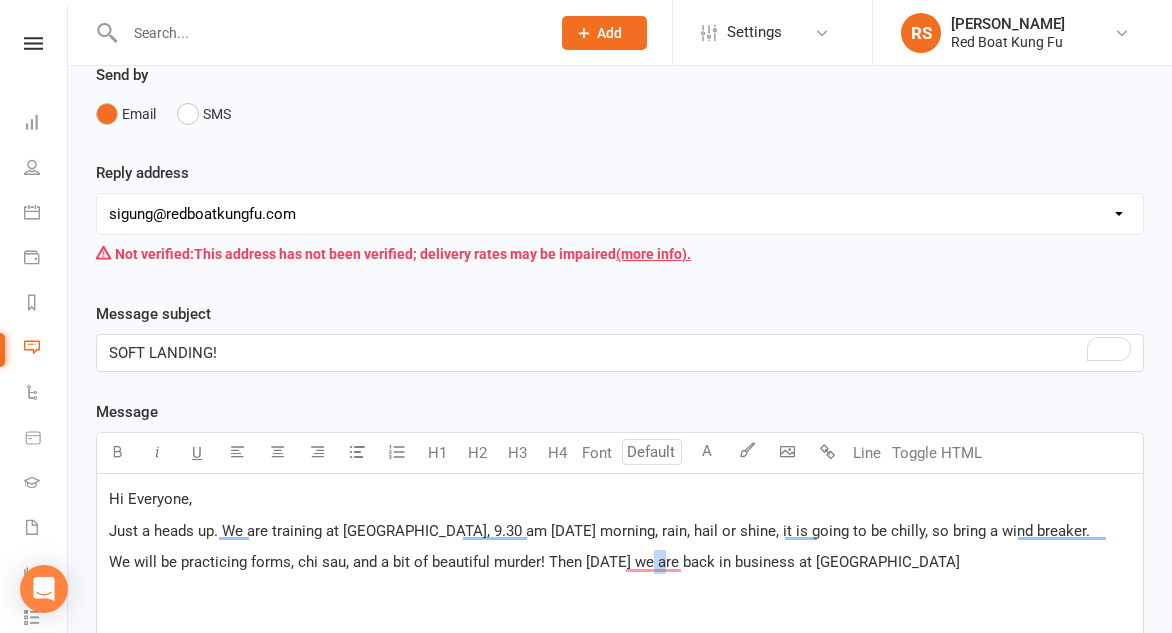 click on "We will be practicing forms, chi sau, and a bit of beautiful murder! Then [DATE] we are back in business at [GEOGRAPHIC_DATA]" at bounding box center [534, 562] 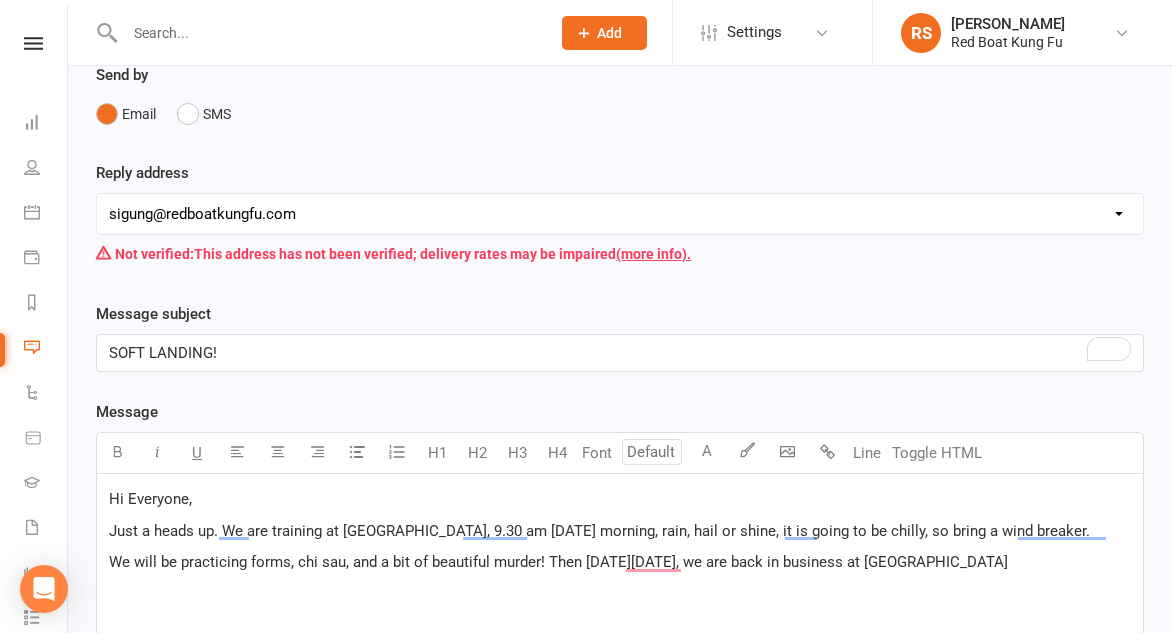 click on "We will be practicing forms, chi sau, and a bit of beautiful murder! Then [DATE][DATE], we are back in business at [GEOGRAPHIC_DATA]" at bounding box center (620, 562) 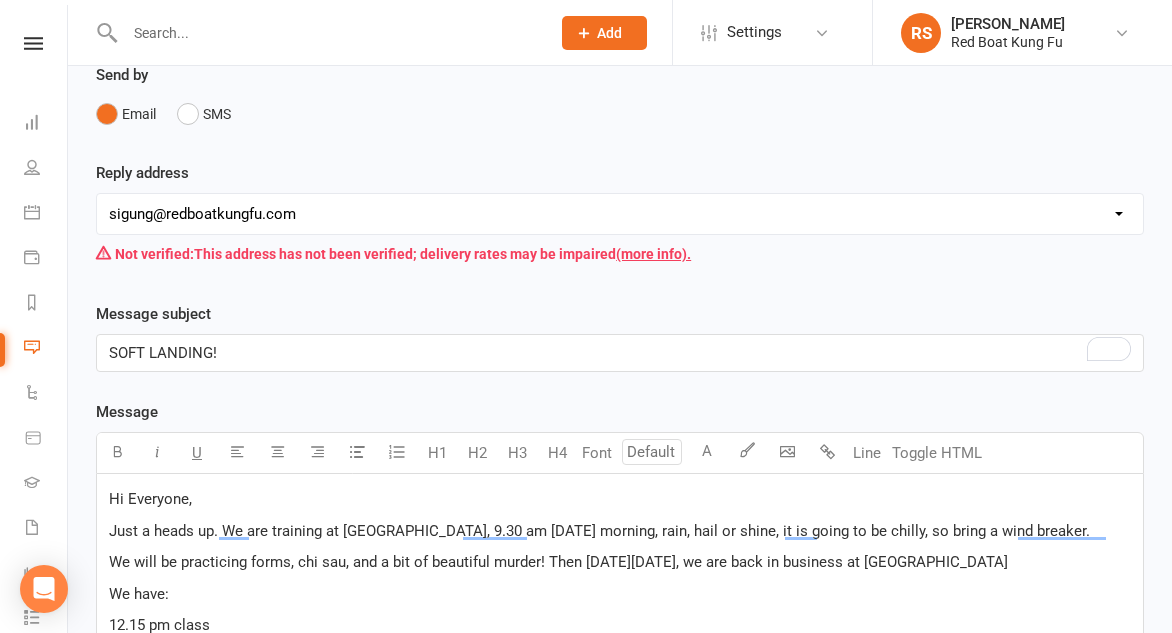 scroll, scrollTop: 649, scrollLeft: 0, axis: vertical 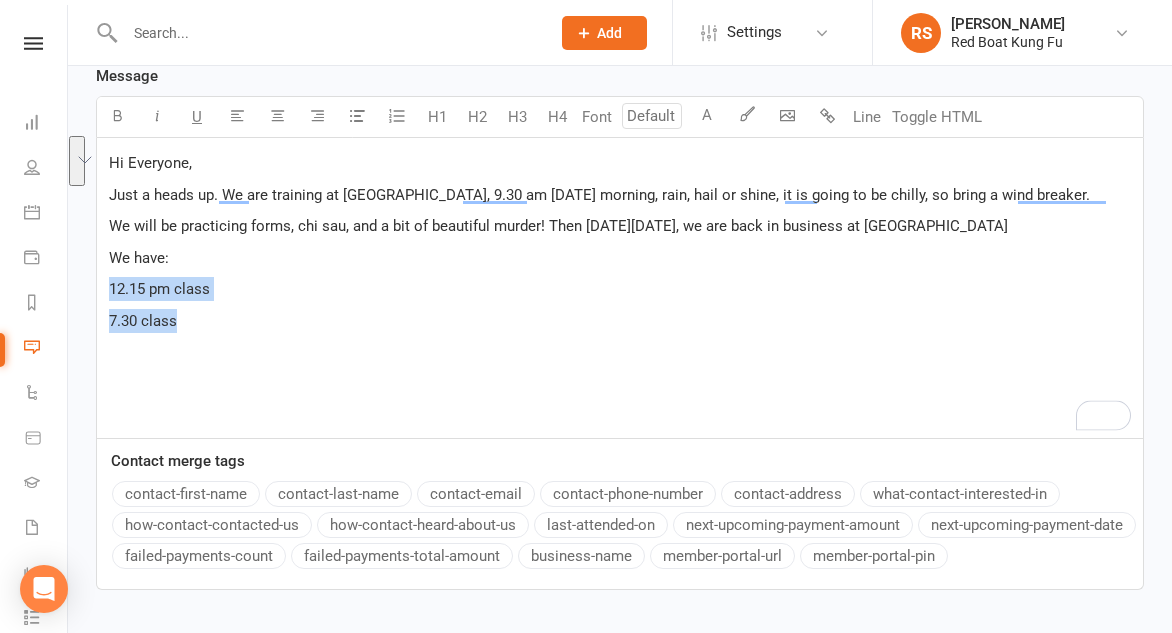 drag, startPoint x: 104, startPoint y: 293, endPoint x: 190, endPoint y: 308, distance: 87.29834 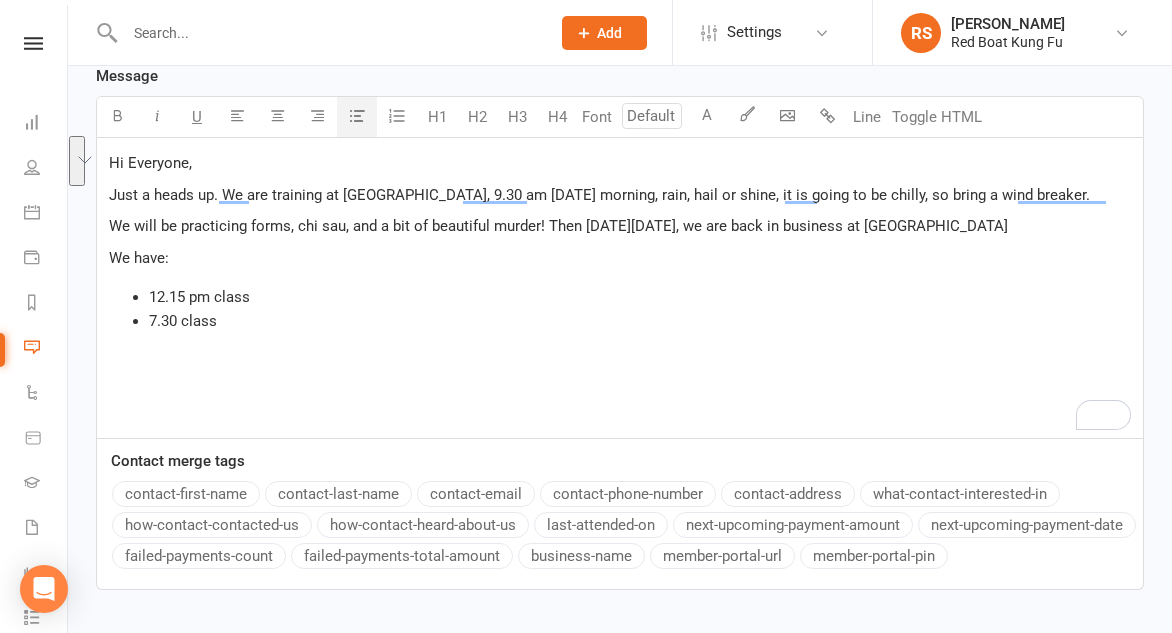 click at bounding box center (357, 117) 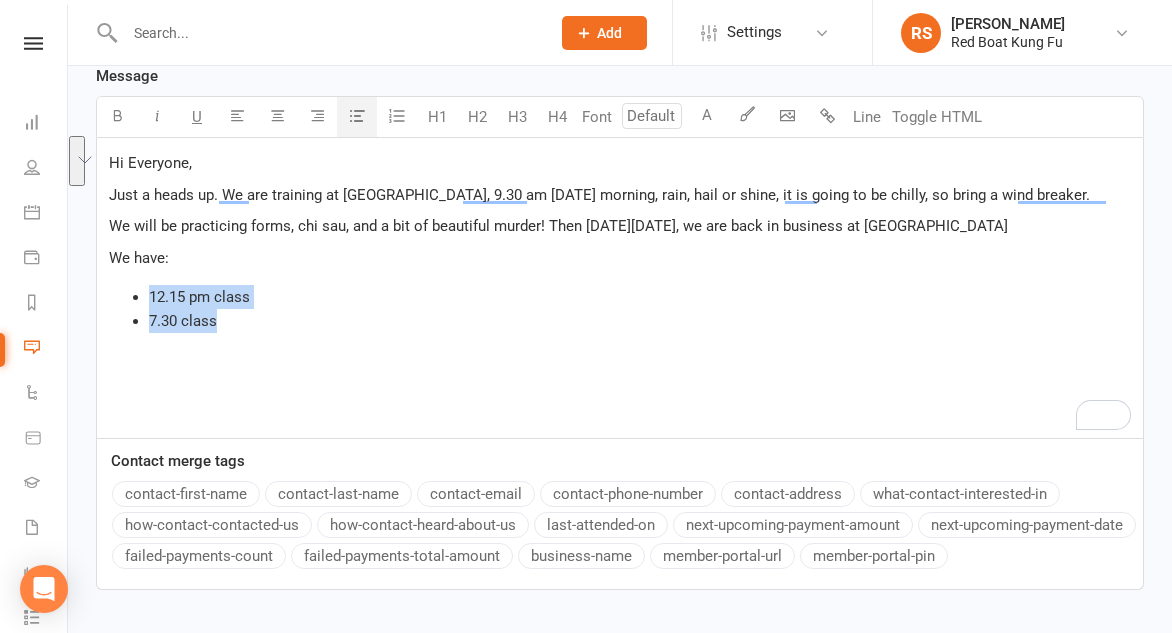 click on "12.15 pm class" at bounding box center [640, 297] 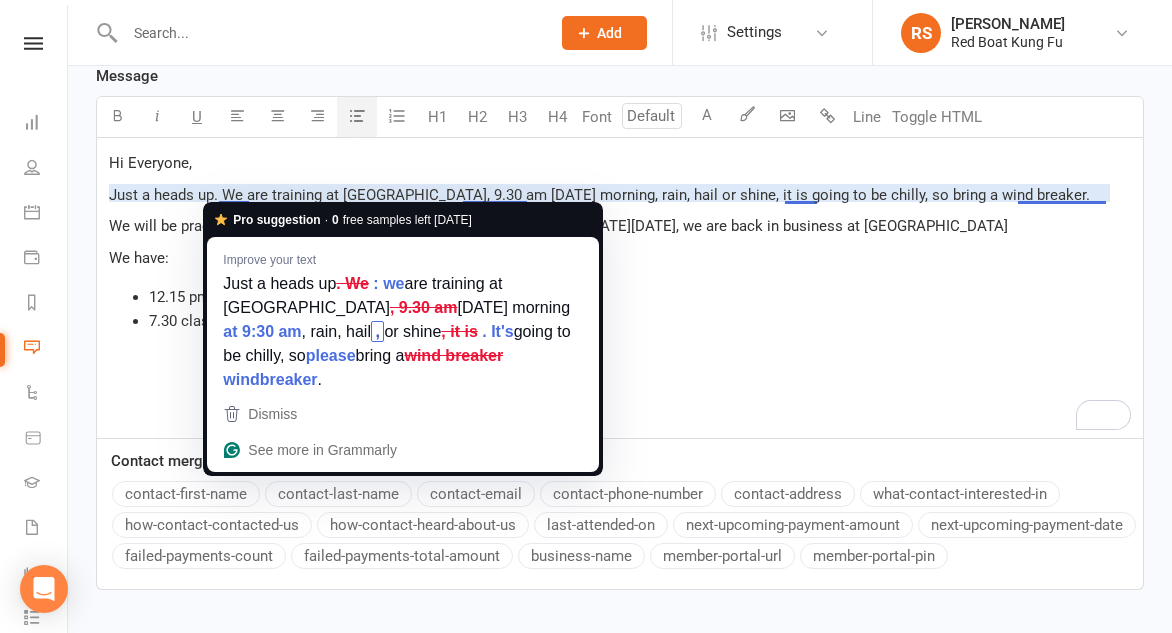 click on "Just a heads up. We are training at [GEOGRAPHIC_DATA], 9.30 am [DATE] morning, rain, hail or shine, it is going to be chilly, so bring a wind breaker." at bounding box center (599, 195) 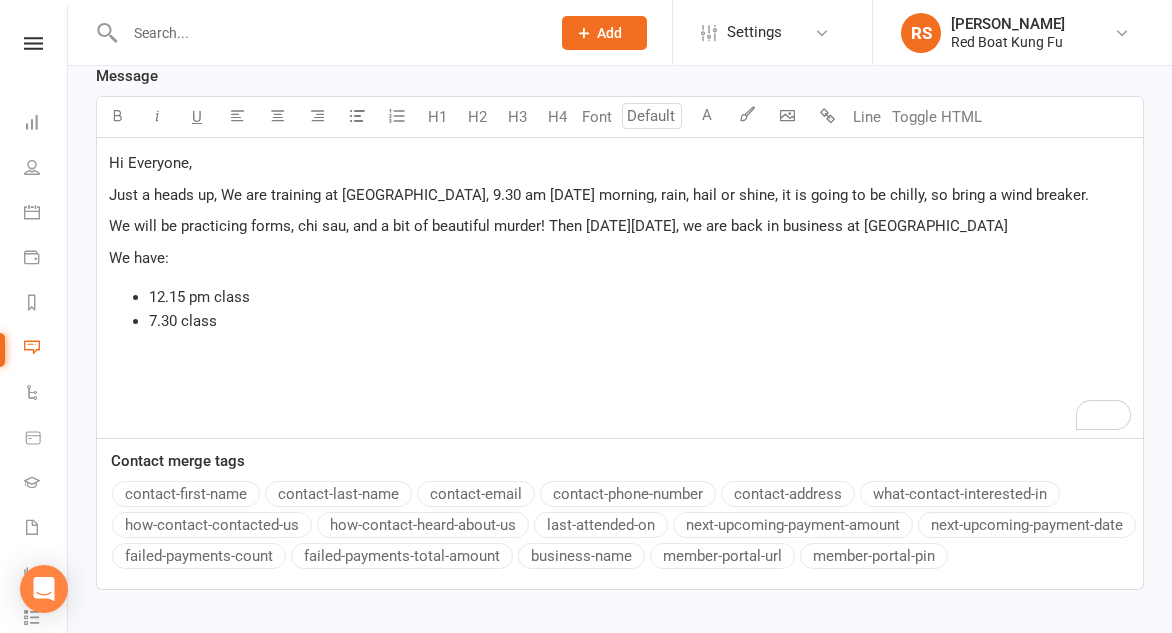 click on "We will be practicing forms, chi sau, and a bit of beautiful murder! Then [DATE][DATE], we are back in business at [GEOGRAPHIC_DATA]" at bounding box center [558, 226] 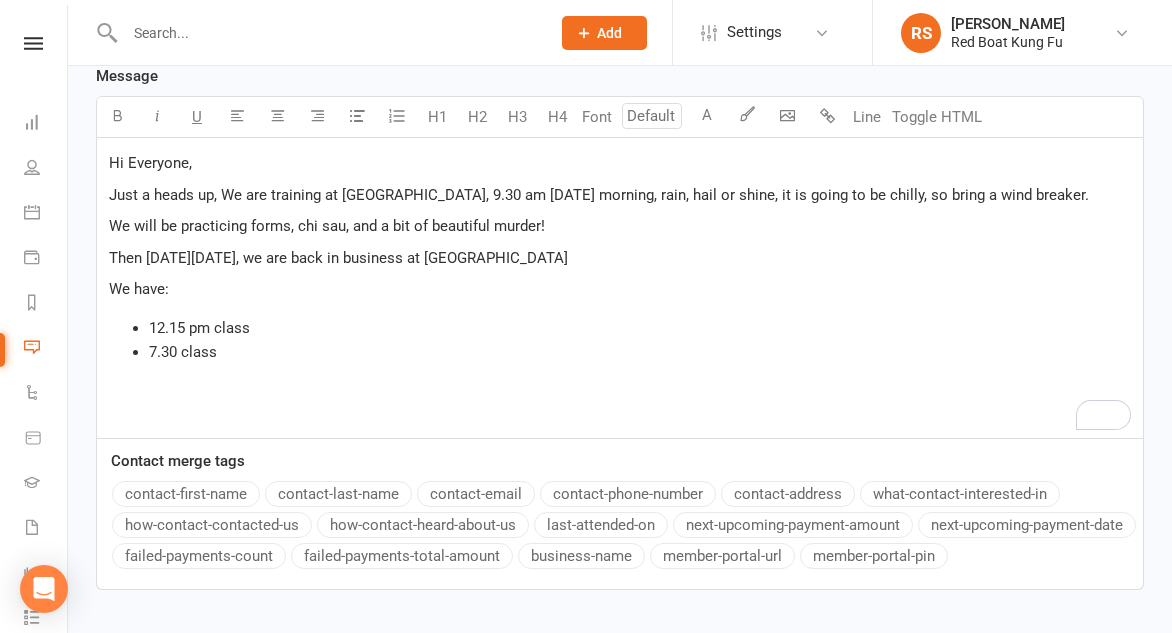 click on "Just a heads up, We are training at [GEOGRAPHIC_DATA], 9.30 am [DATE] morning, rain, hail or shine, it is going to be chilly, so bring a wind breaker." at bounding box center [599, 195] 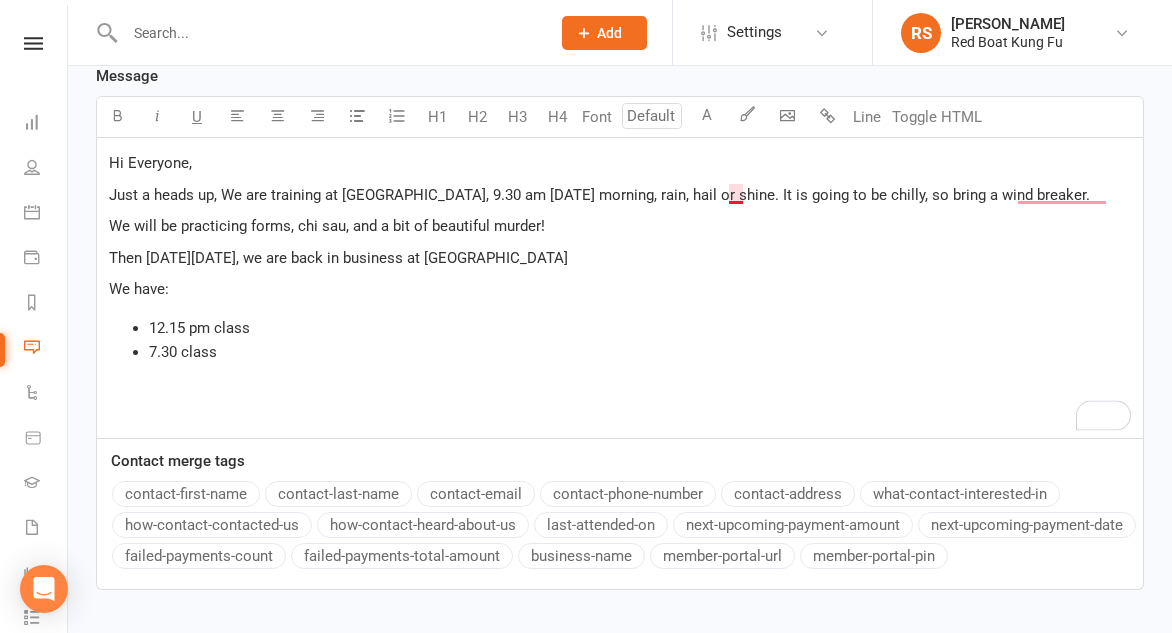 click on "Just a heads up, We are training at [GEOGRAPHIC_DATA], 9.30 am [DATE] morning, rain, hail or shine. It is going to be chilly, so bring a wind breaker." at bounding box center (599, 195) 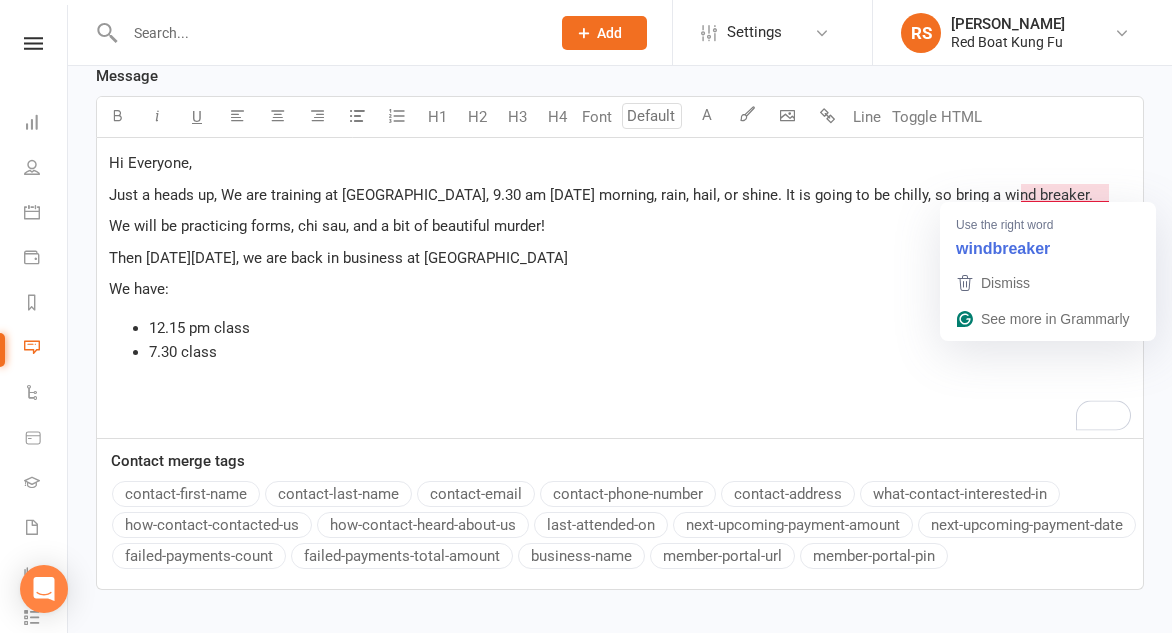 click on "Just a heads up, We are training at [GEOGRAPHIC_DATA], 9.30 am [DATE] morning, rain, hail, or shine. It is going to be chilly, so bring a wind breaker." at bounding box center [601, 195] 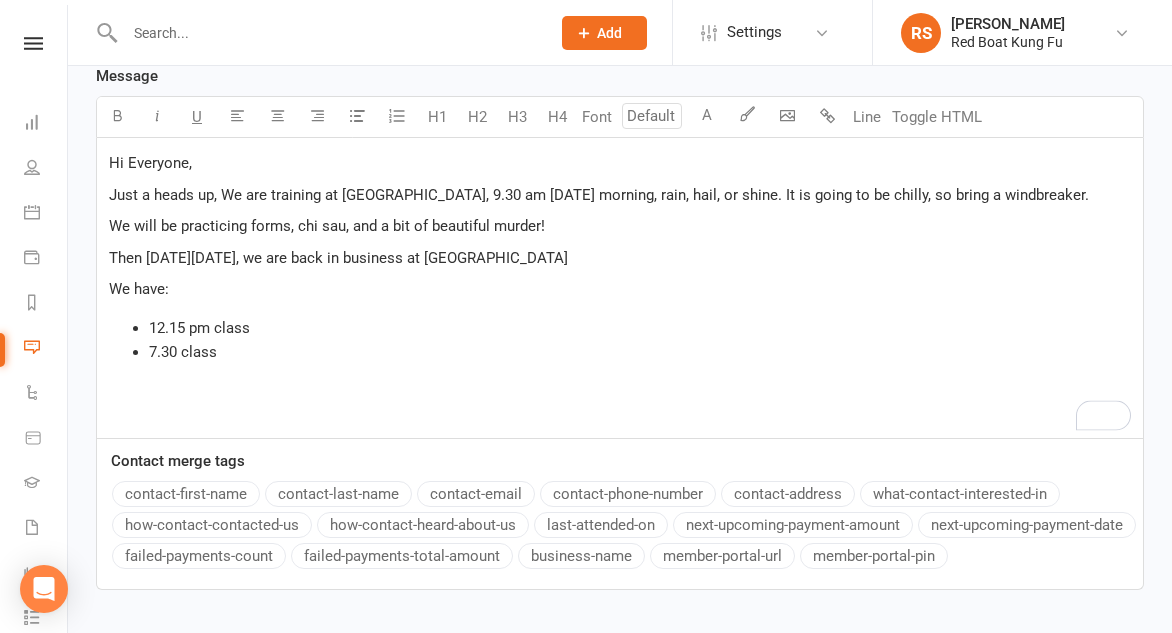 click on "Just a heads up, We are training at [GEOGRAPHIC_DATA], 9.30 am [DATE] morning, rain, hail, or shine. It is going to be chilly, so bring a windbreaker." at bounding box center (599, 195) 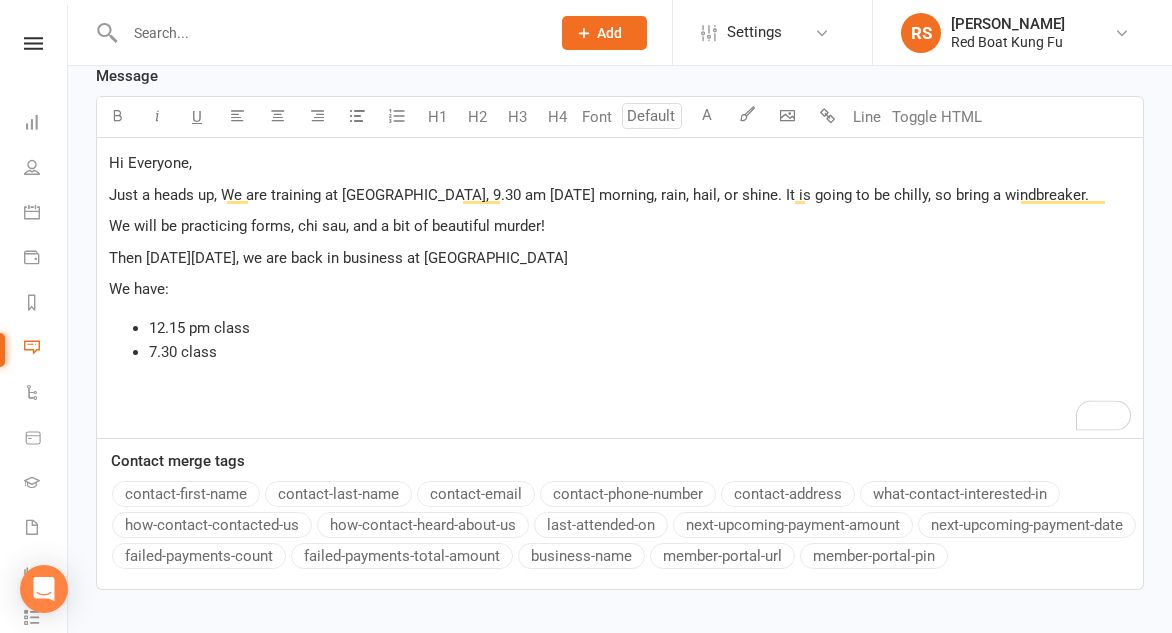 click on "Hi Everyone, Just a heads up, We are training at [GEOGRAPHIC_DATA], 9.30 am [DATE] morning, rain, hail, or shine. It is going to be chilly, so bring a windbreaker. We will be practicing forms, chi sau, and a bit of beautiful murder!  Then [DATE][DATE], we are back in business at [PERSON_NAME][GEOGRAPHIC_DATA] We have: 12.15 pm class 7.30 class" at bounding box center (620, 288) 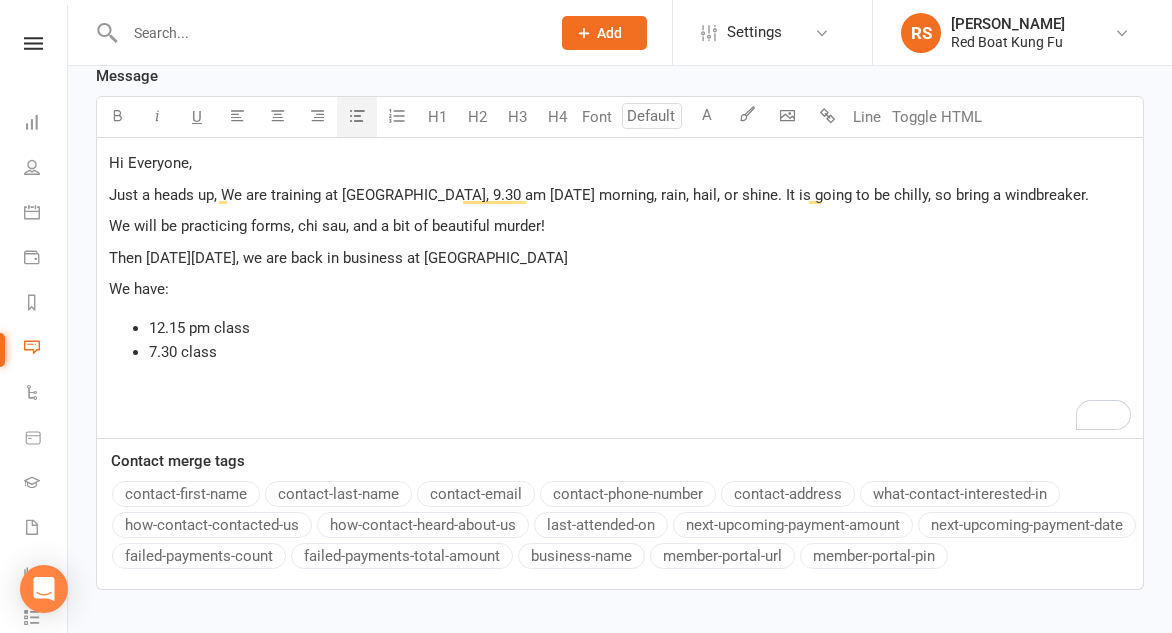 click on "7.30 class" at bounding box center (183, 352) 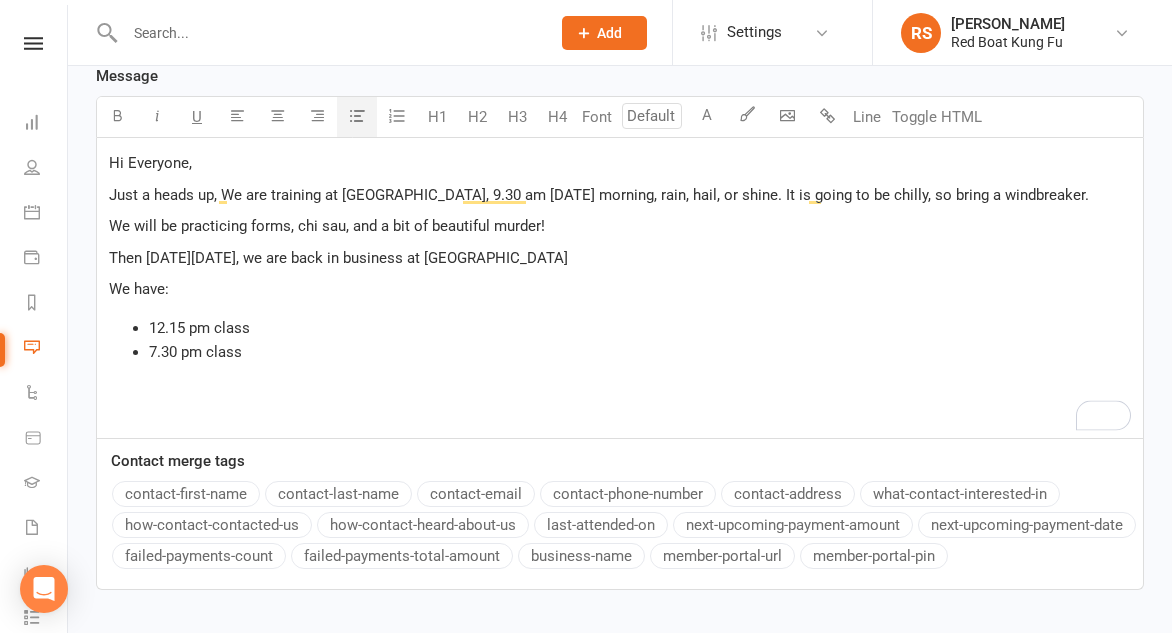 click on "7.30 pm class" at bounding box center (640, 352) 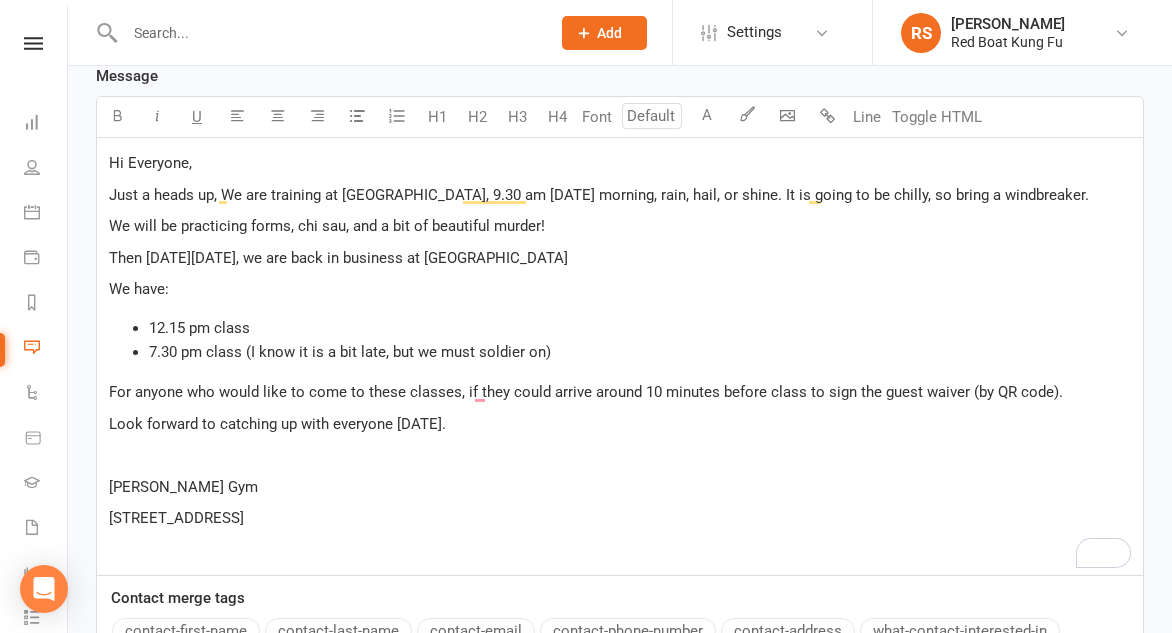 click on "Just a heads up, We are training at [GEOGRAPHIC_DATA], 9.30 am [DATE] morning, rain, hail, or shine. It is going to be chilly, so bring a windbreaker." at bounding box center [599, 195] 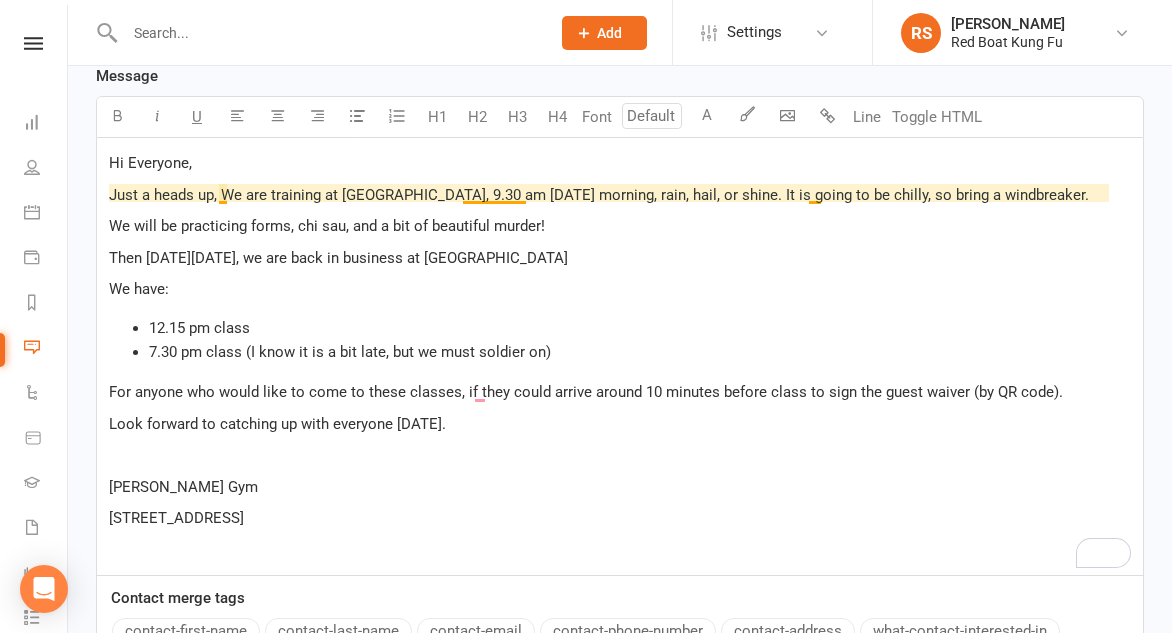 click on "Just a heads up, We are training at [GEOGRAPHIC_DATA], 9.30 am [DATE] morning, rain, hail, or shine. It is going to be chilly, so bring a windbreaker." at bounding box center [599, 195] 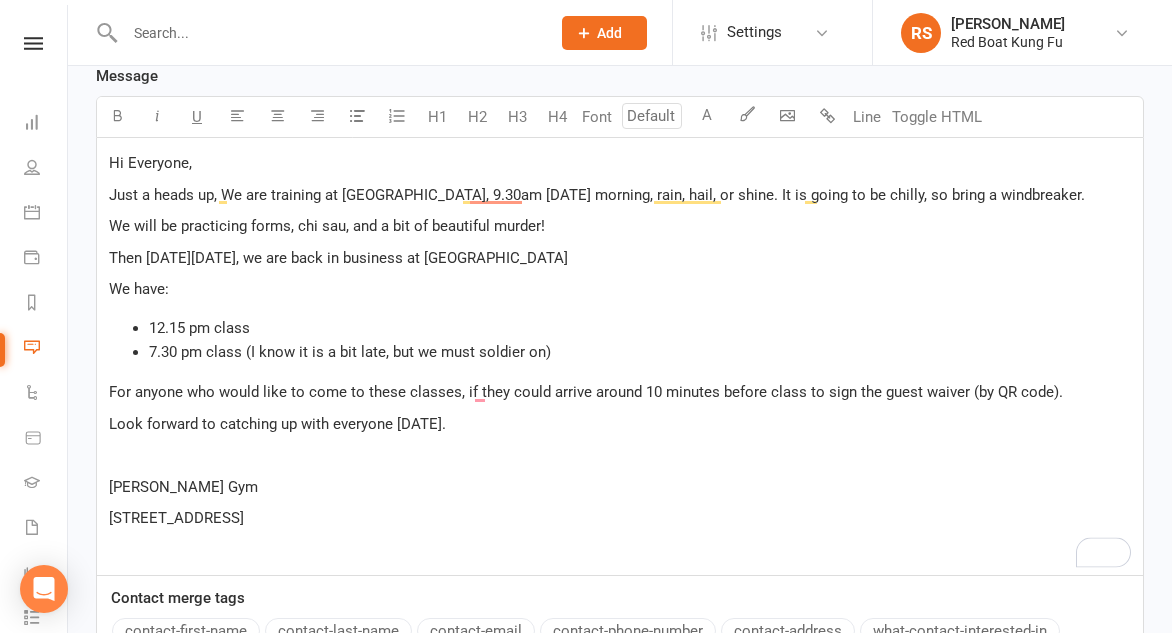 click on "Just a heads up, We are training at [GEOGRAPHIC_DATA], 9.30am [DATE] morning, rain, hail, or shine. It is going to be chilly, so bring a windbreaker." at bounding box center (597, 195) 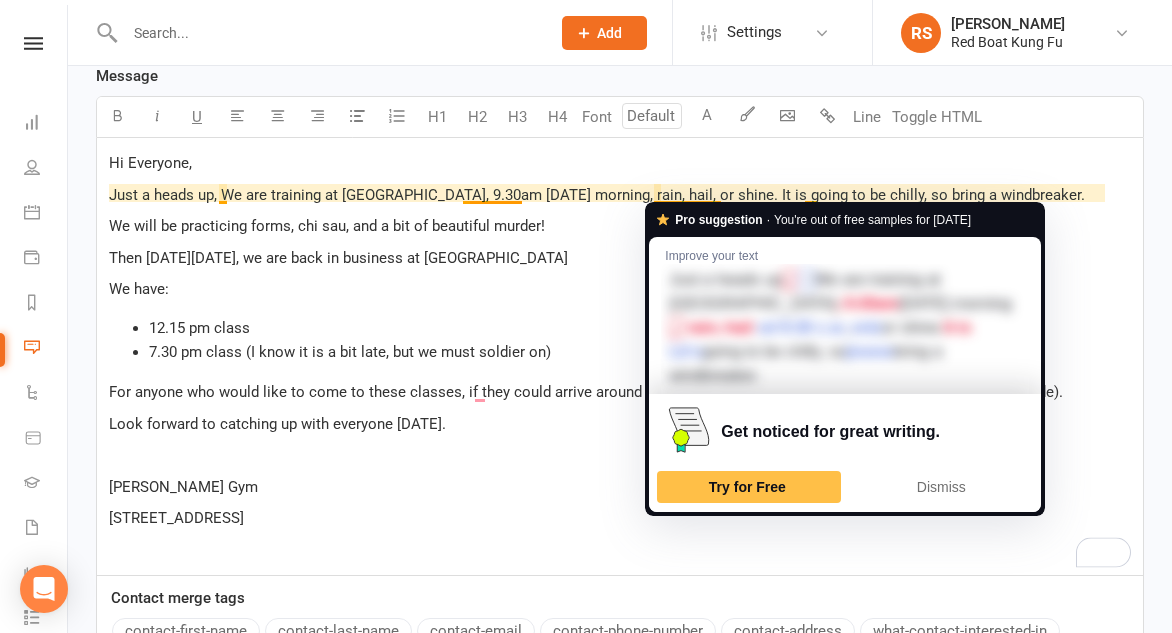 click on "Just a heads up, We are training at [GEOGRAPHIC_DATA], 9.30am [DATE] morning, rain, hail, or shine. It is going to be chilly, so bring a windbreaker." at bounding box center (597, 195) 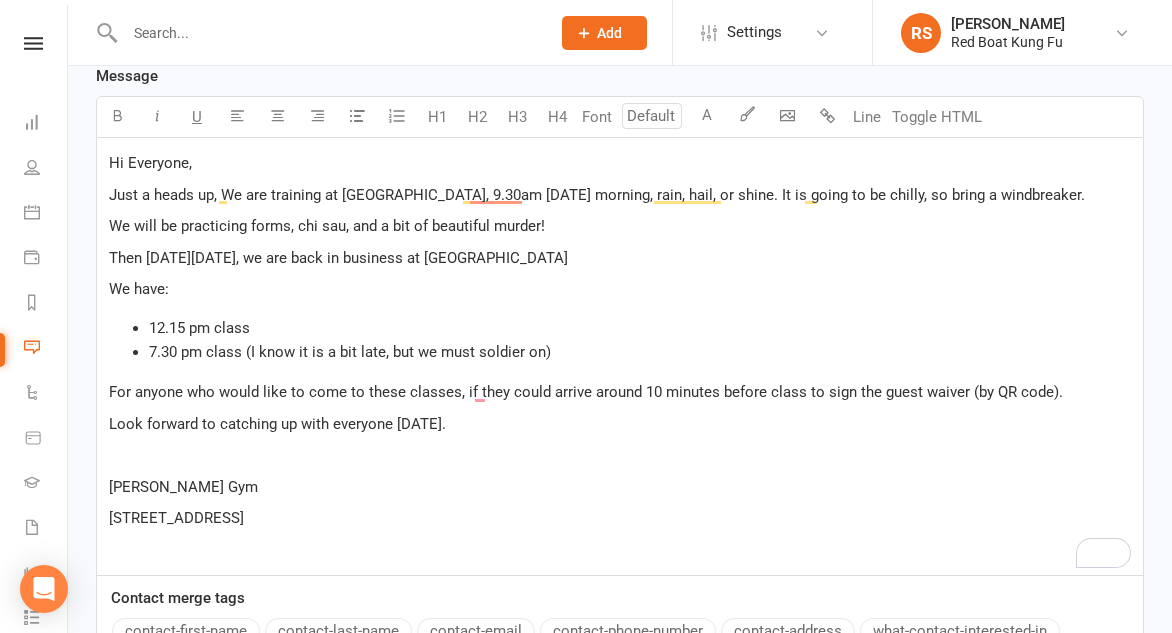 click on "[STREET_ADDRESS]" at bounding box center [620, 518] 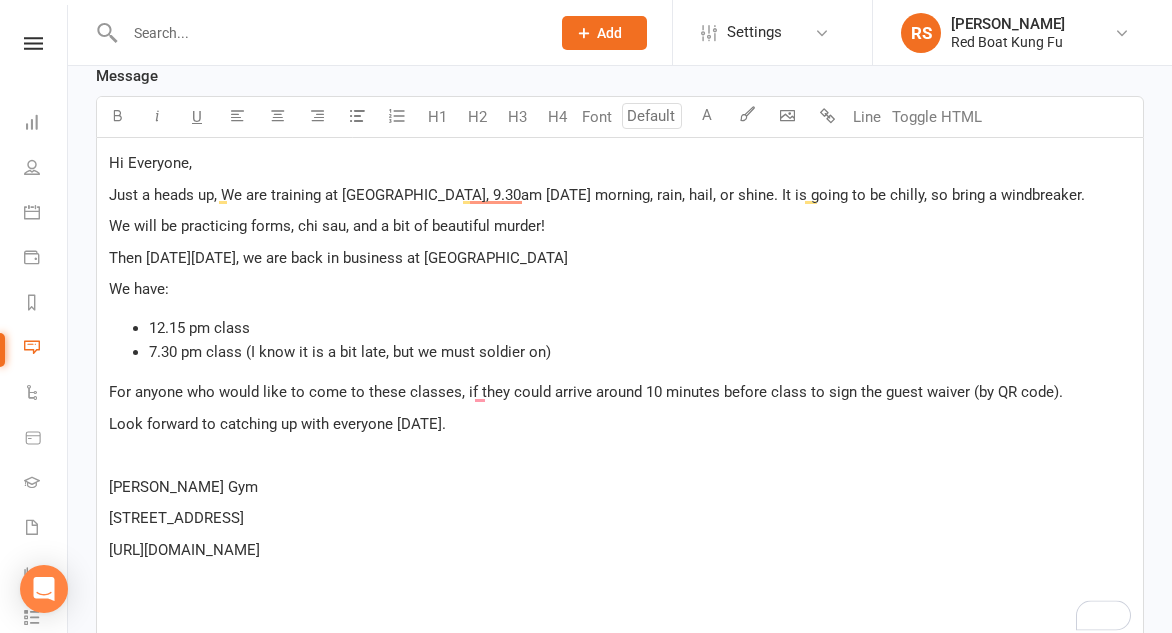 drag, startPoint x: 287, startPoint y: 543, endPoint x: 100, endPoint y: 531, distance: 187.38463 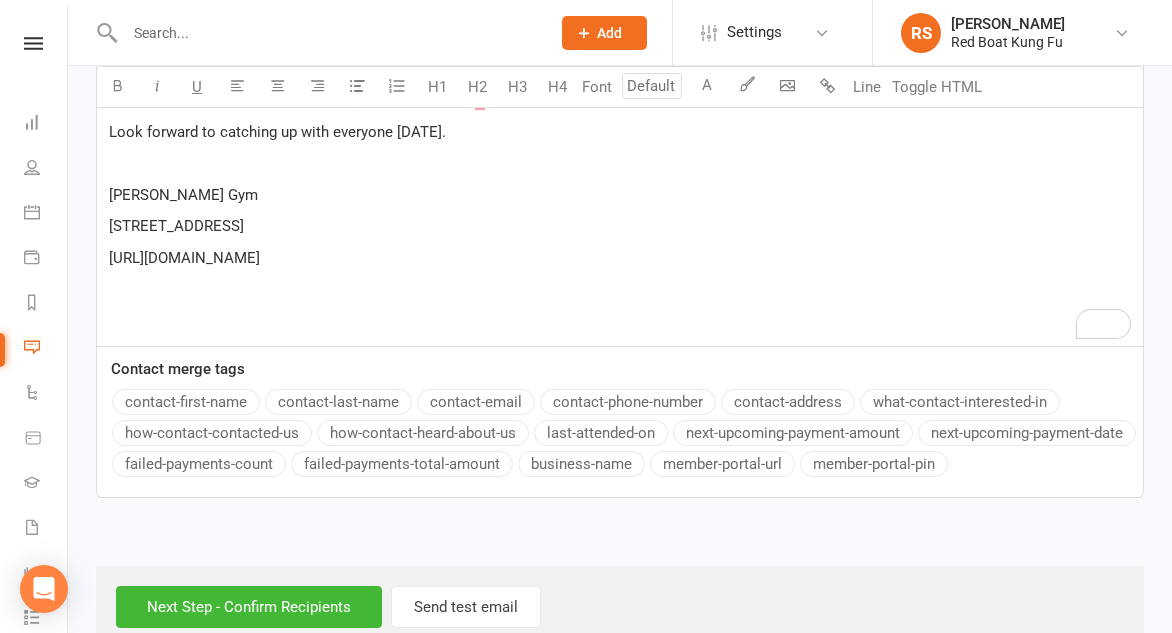 scroll, scrollTop: 1008, scrollLeft: 0, axis: vertical 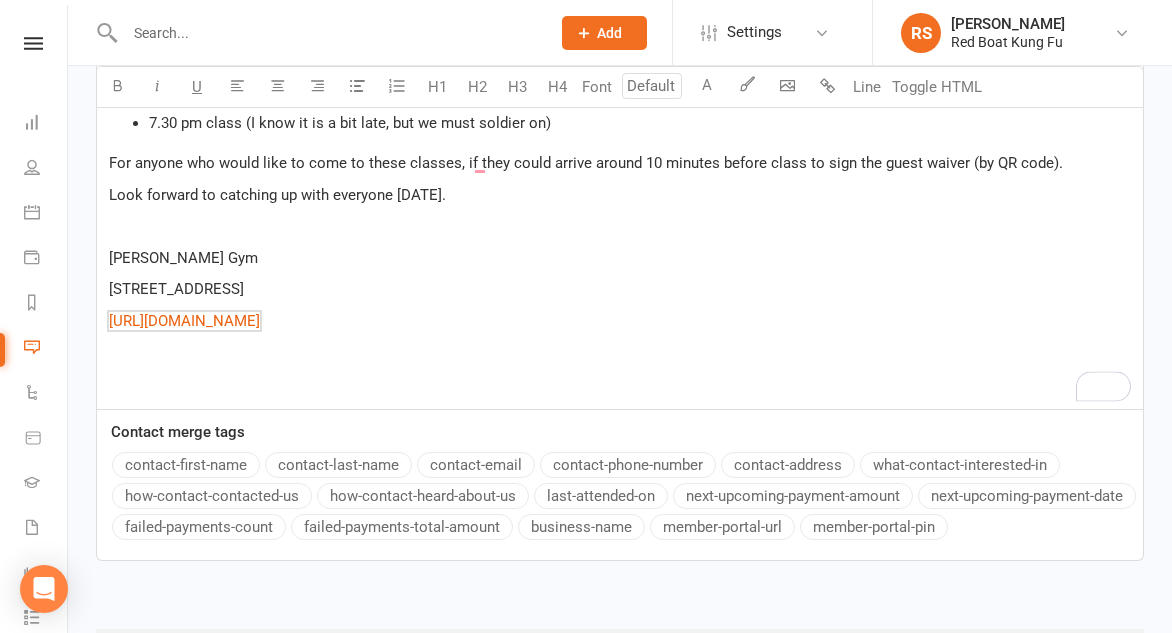 click on "﻿" at bounding box center (620, 352) 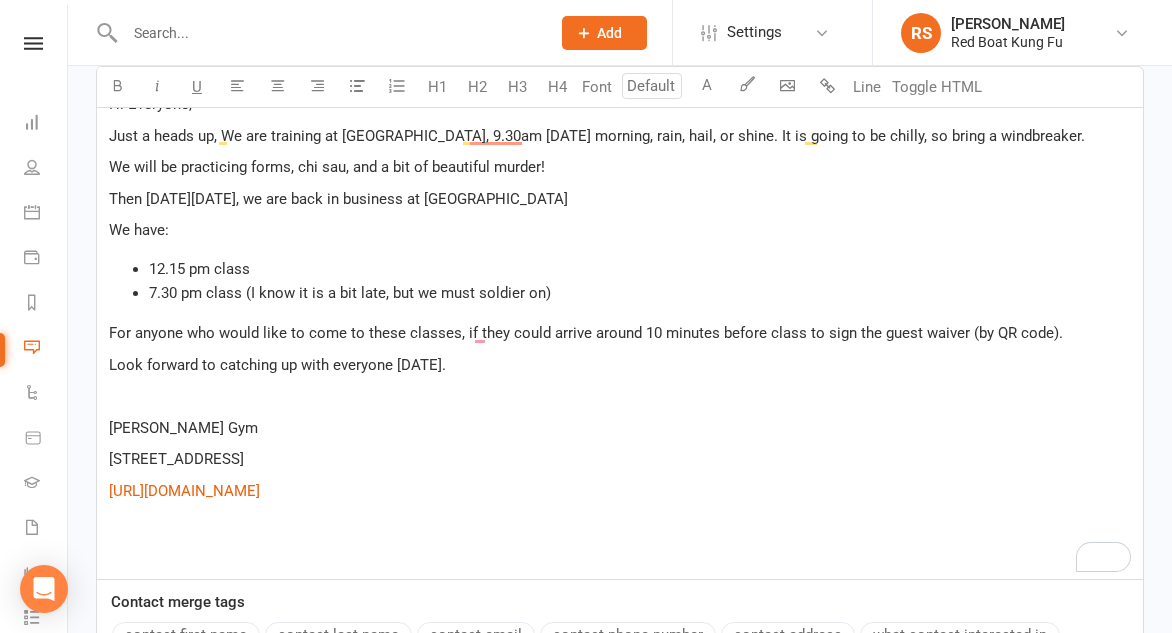 scroll, scrollTop: 640, scrollLeft: 0, axis: vertical 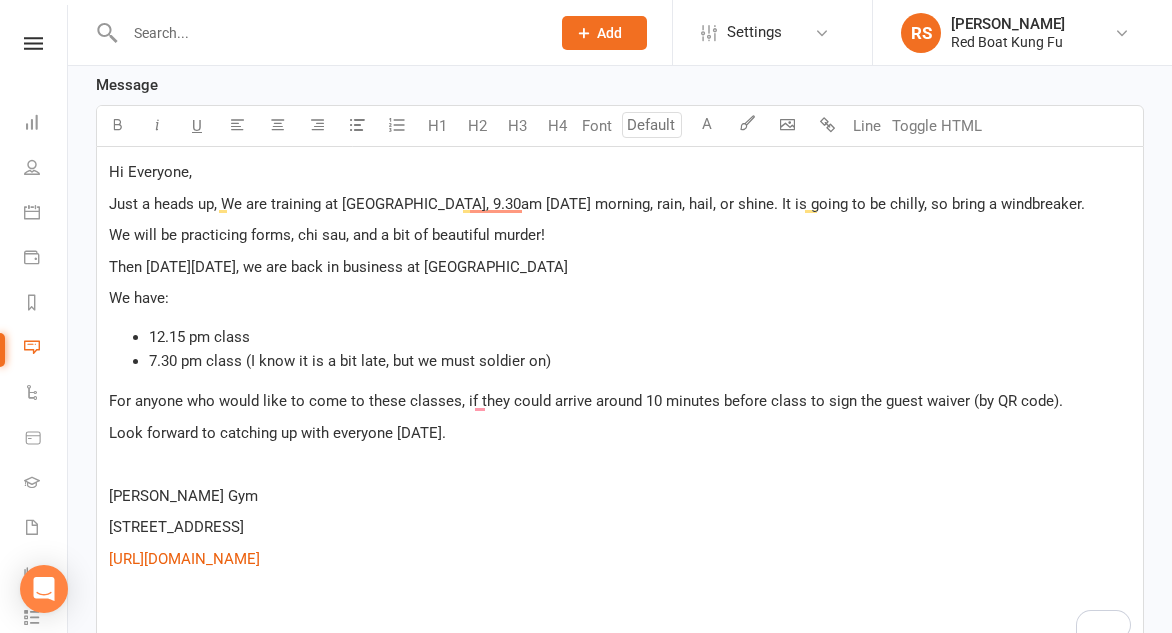 click on "For anyone who would like to come to these classes, if they could arrive around 10 minutes before class to sign the guest waiver (by QR code)." at bounding box center (586, 401) 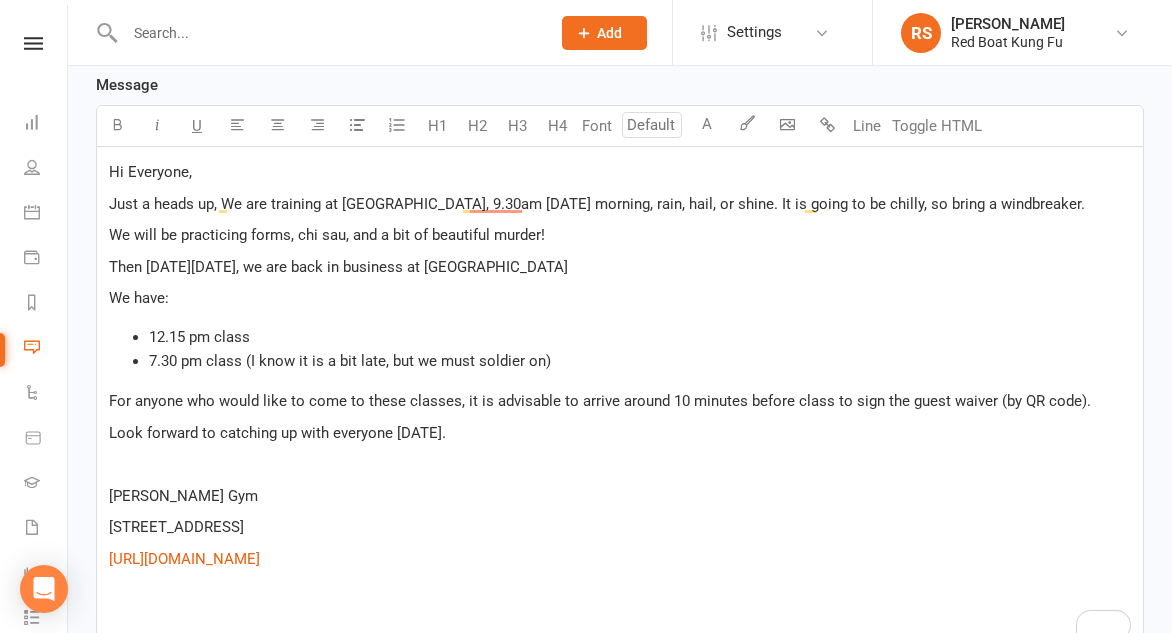 click on "Just a heads up, We are training at [GEOGRAPHIC_DATA], 9.30am [DATE] morning, rain, hail, or shine. It is going to be chilly, so bring a windbreaker." at bounding box center (597, 204) 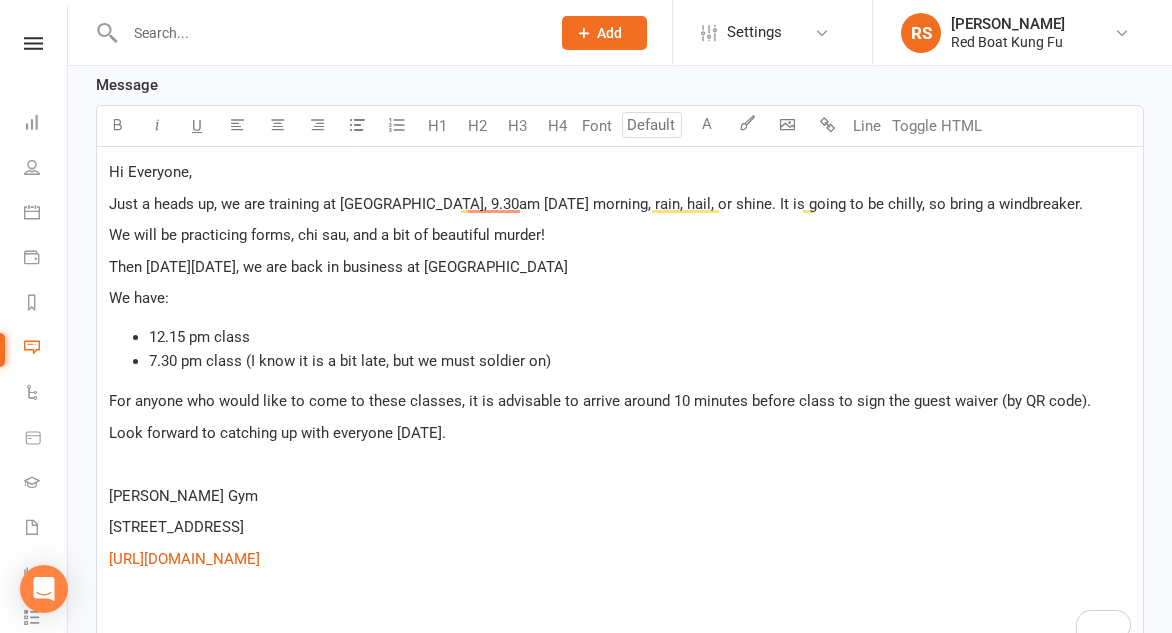 scroll, scrollTop: 1008, scrollLeft: 0, axis: vertical 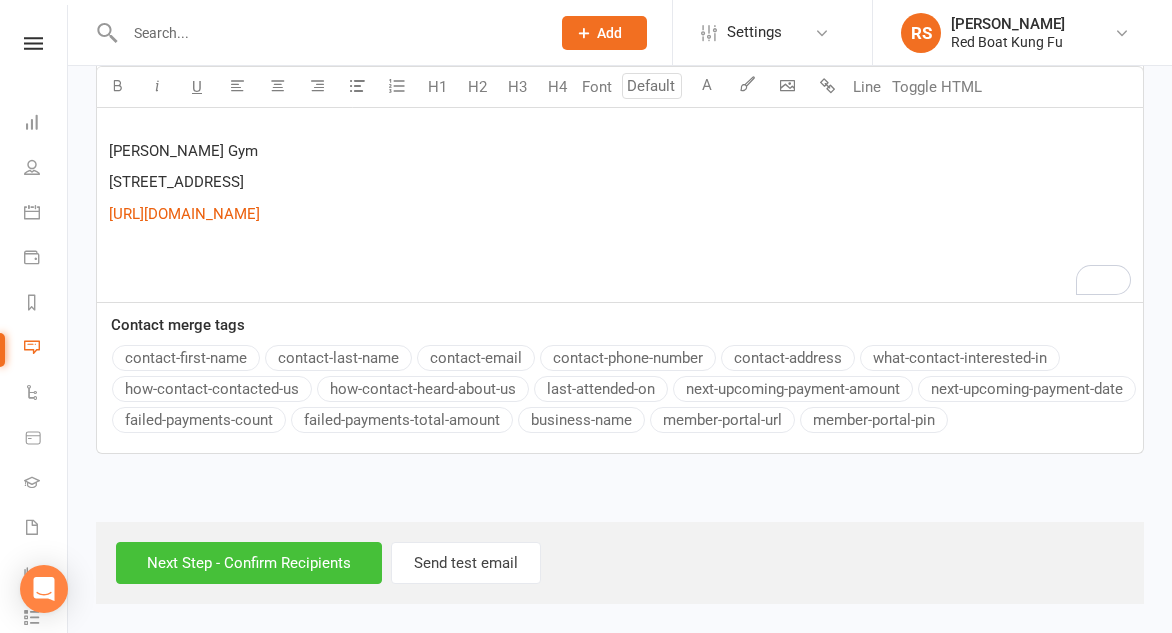 click on "Next Step - Confirm Recipients" at bounding box center [249, 563] 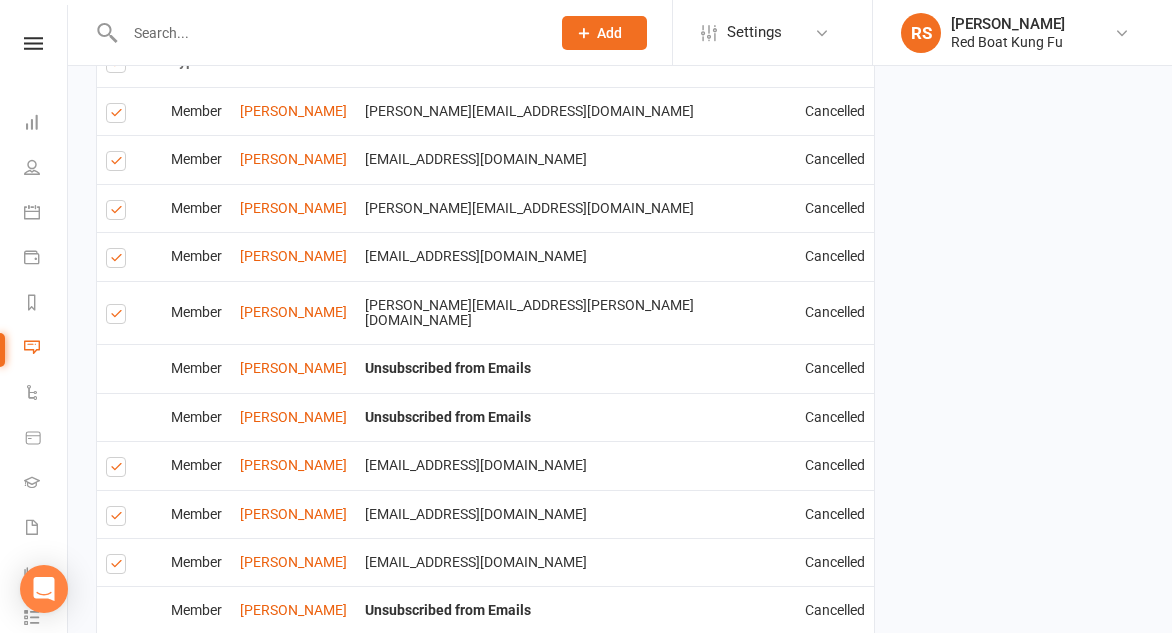 scroll, scrollTop: 0, scrollLeft: 0, axis: both 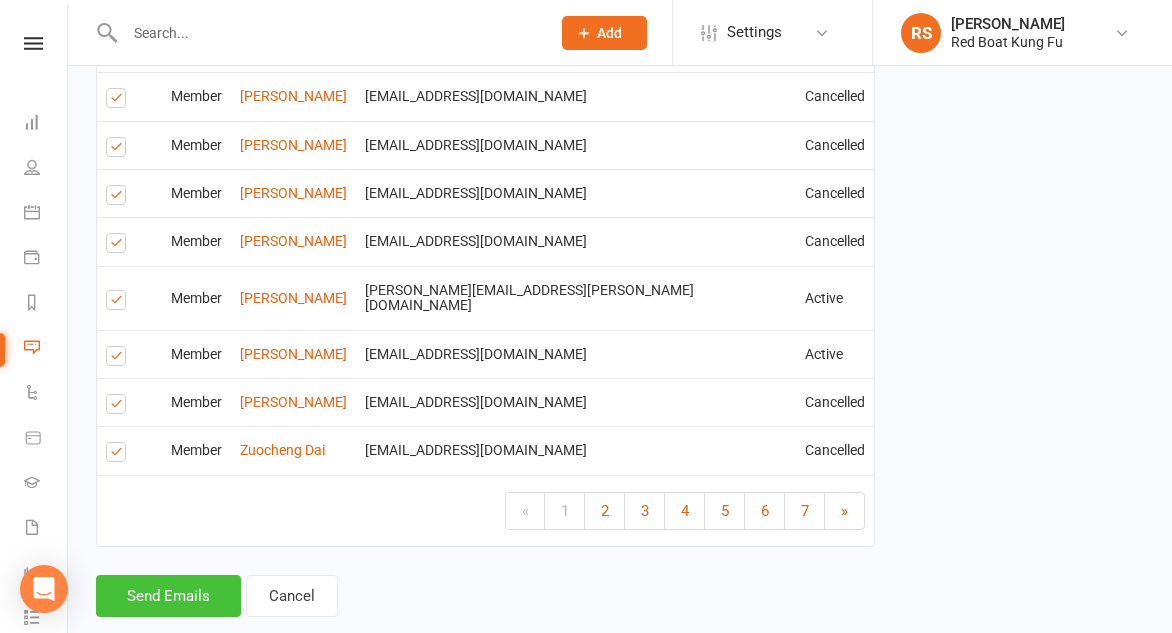 click on "Send Emails" at bounding box center (168, 596) 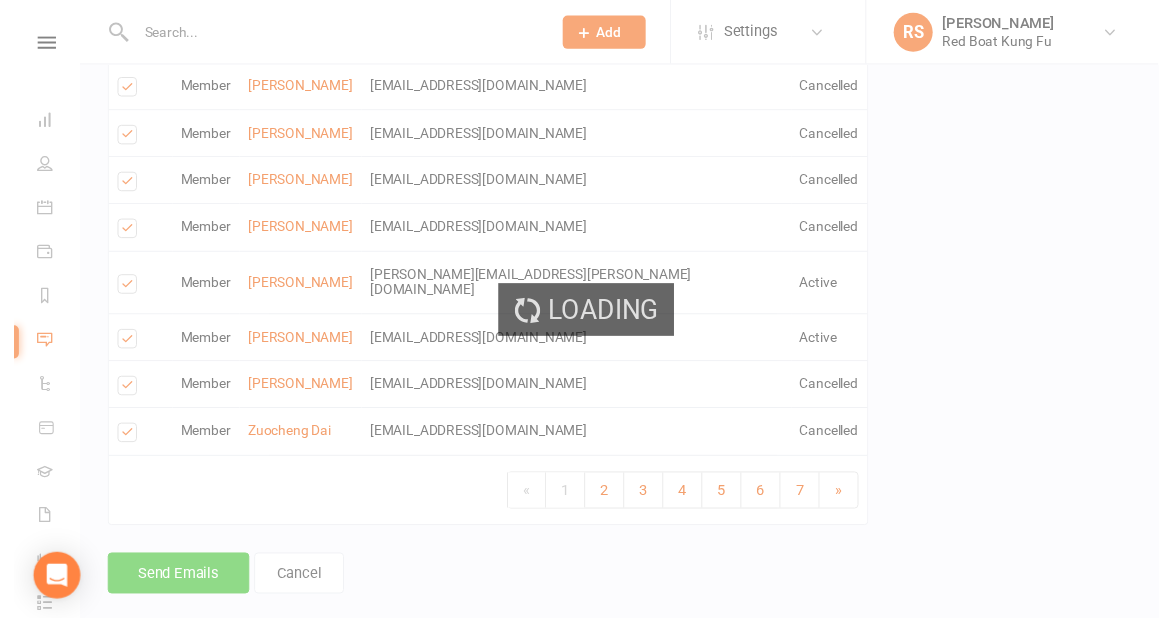 scroll, scrollTop: 3076, scrollLeft: 0, axis: vertical 